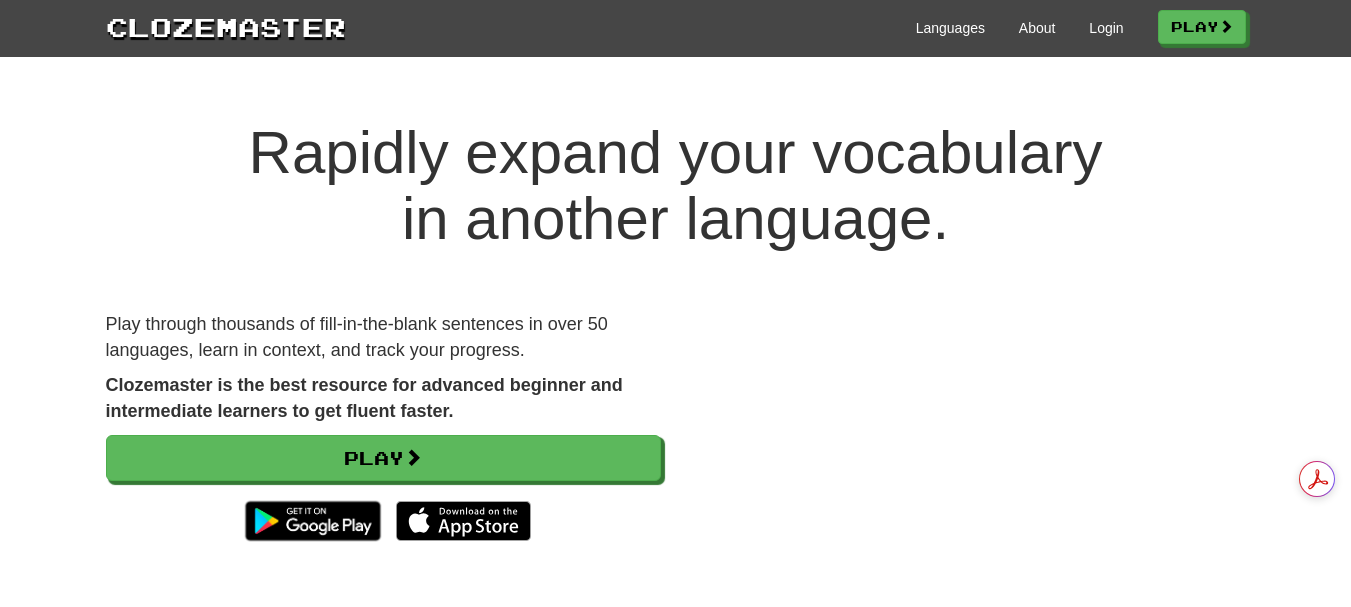scroll, scrollTop: 0, scrollLeft: 0, axis: both 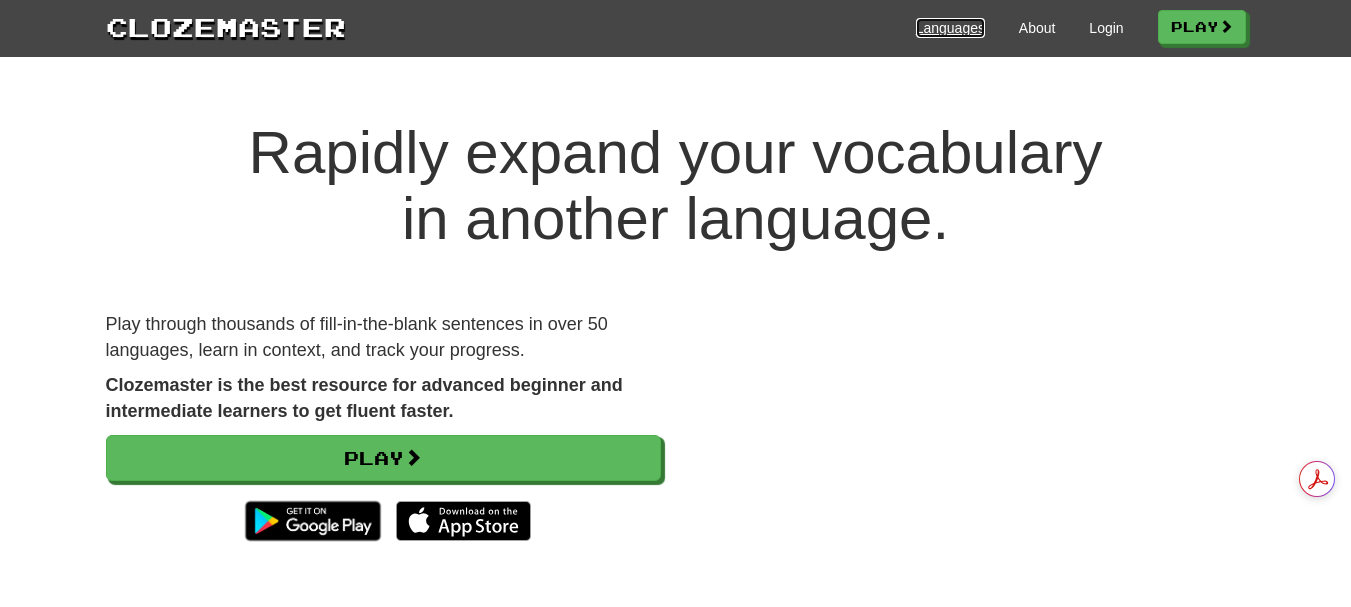 click on "Languages" at bounding box center [950, 28] 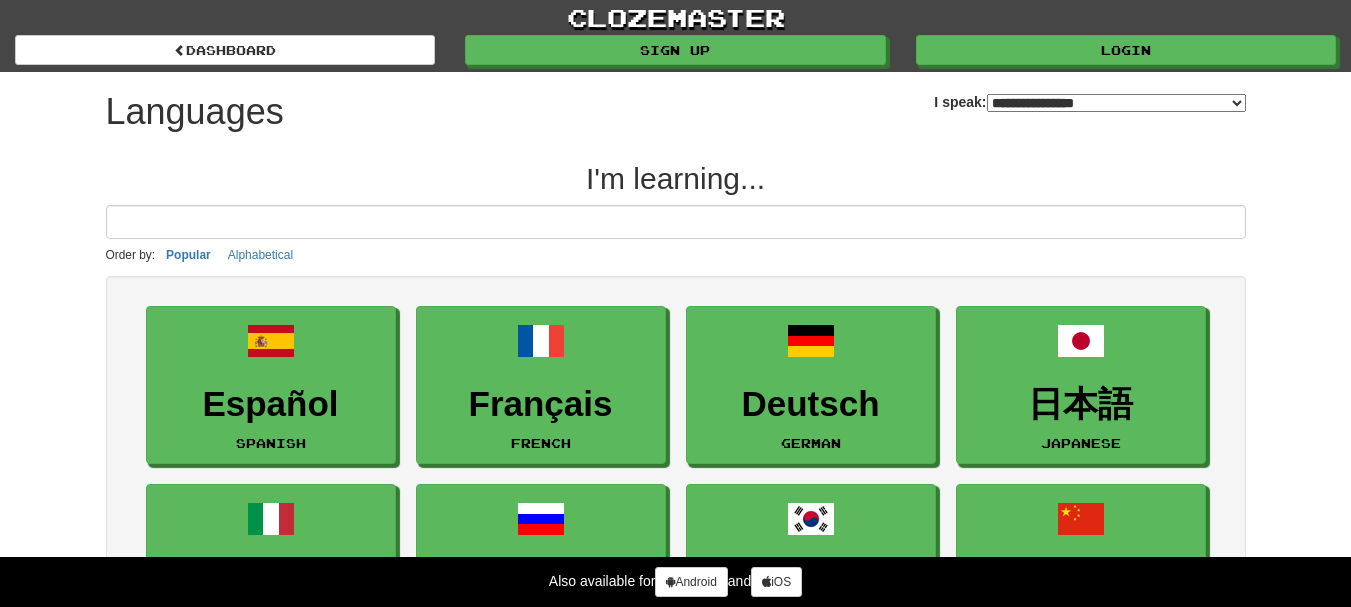 select on "*******" 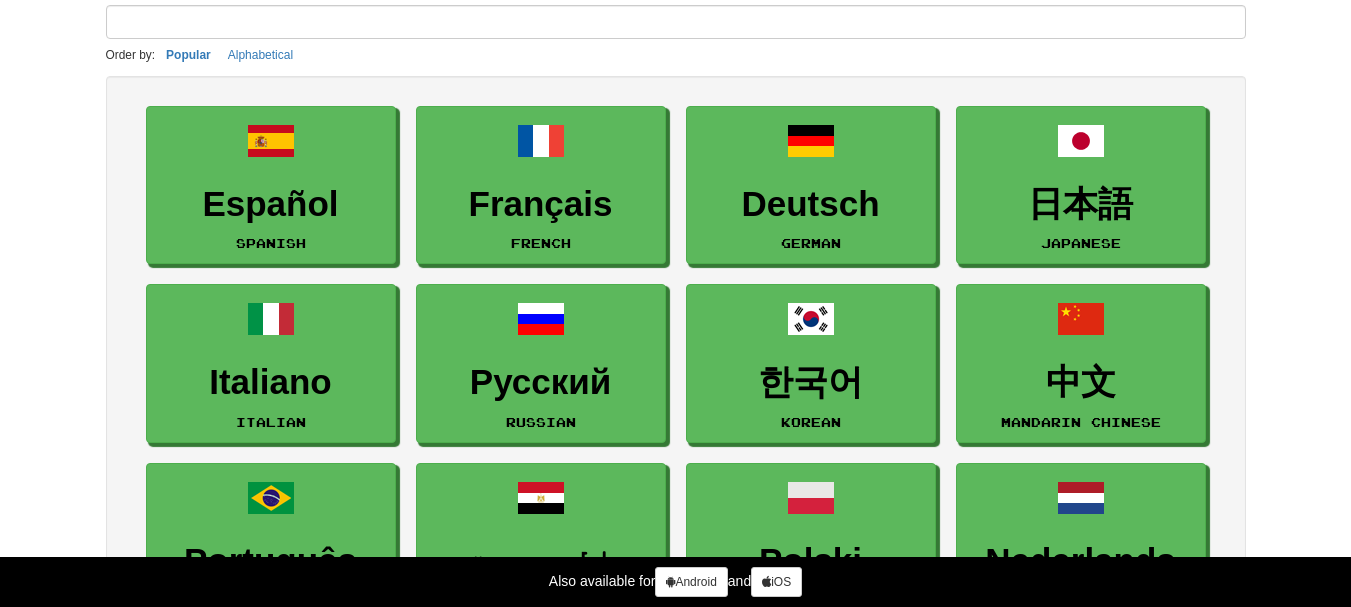 scroll, scrollTop: 300, scrollLeft: 0, axis: vertical 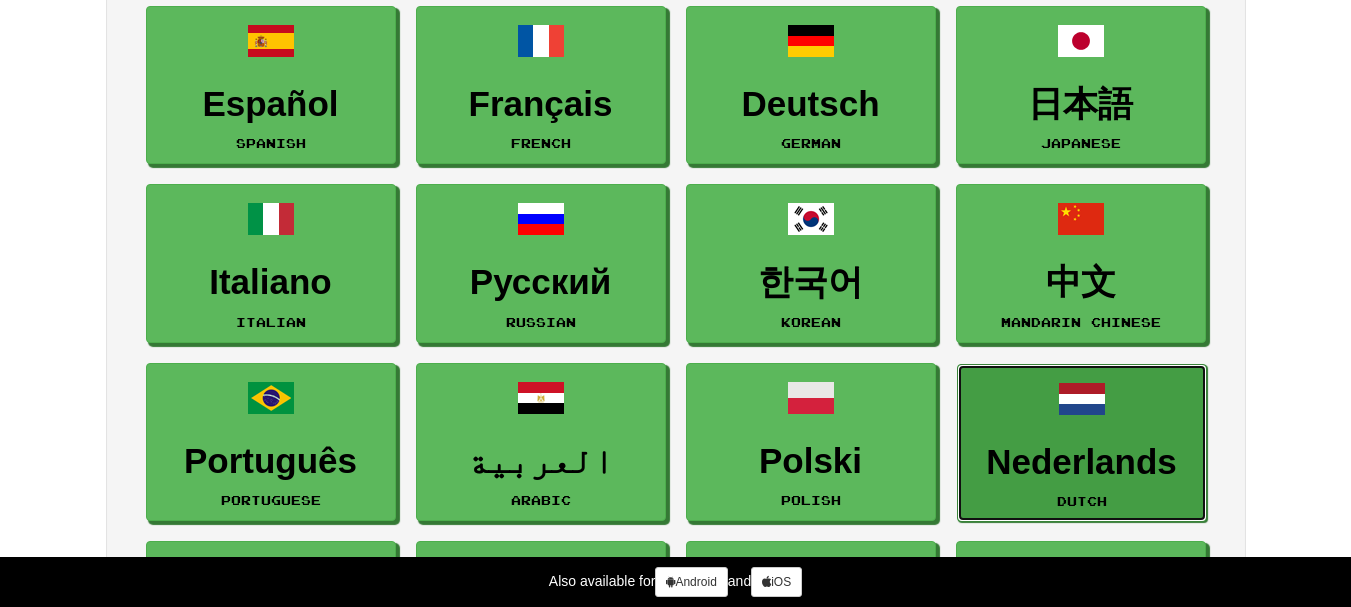 click on "Nederlands Dutch" at bounding box center (1082, 443) 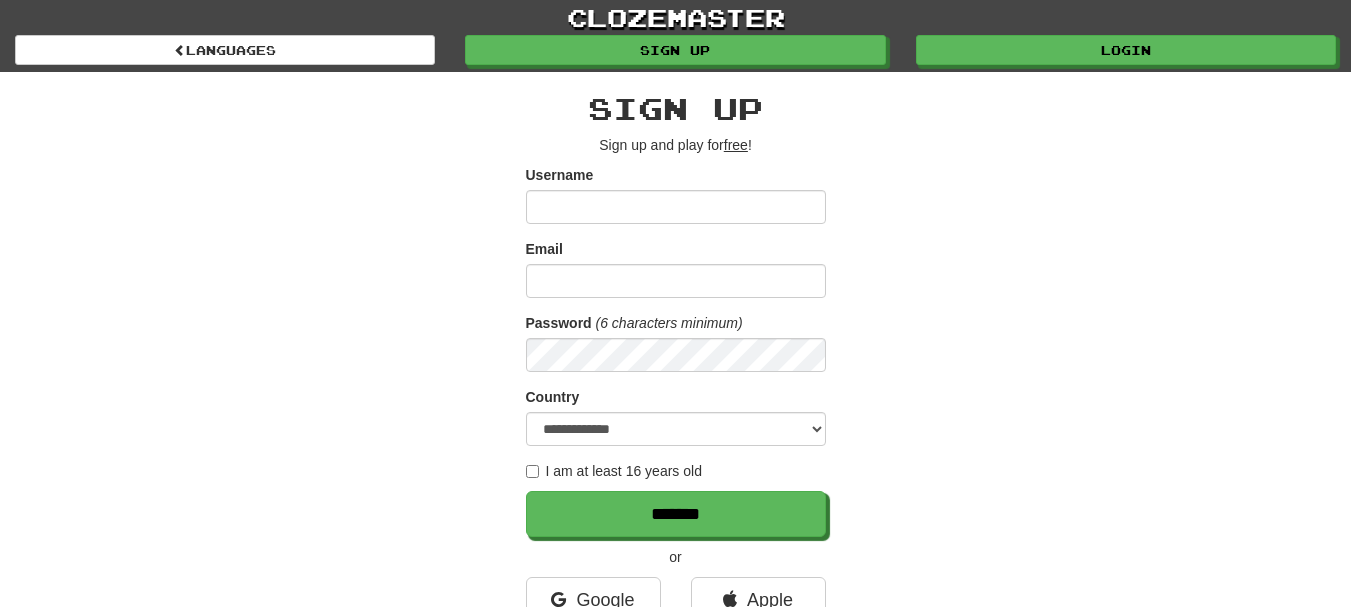 scroll, scrollTop: 0, scrollLeft: 0, axis: both 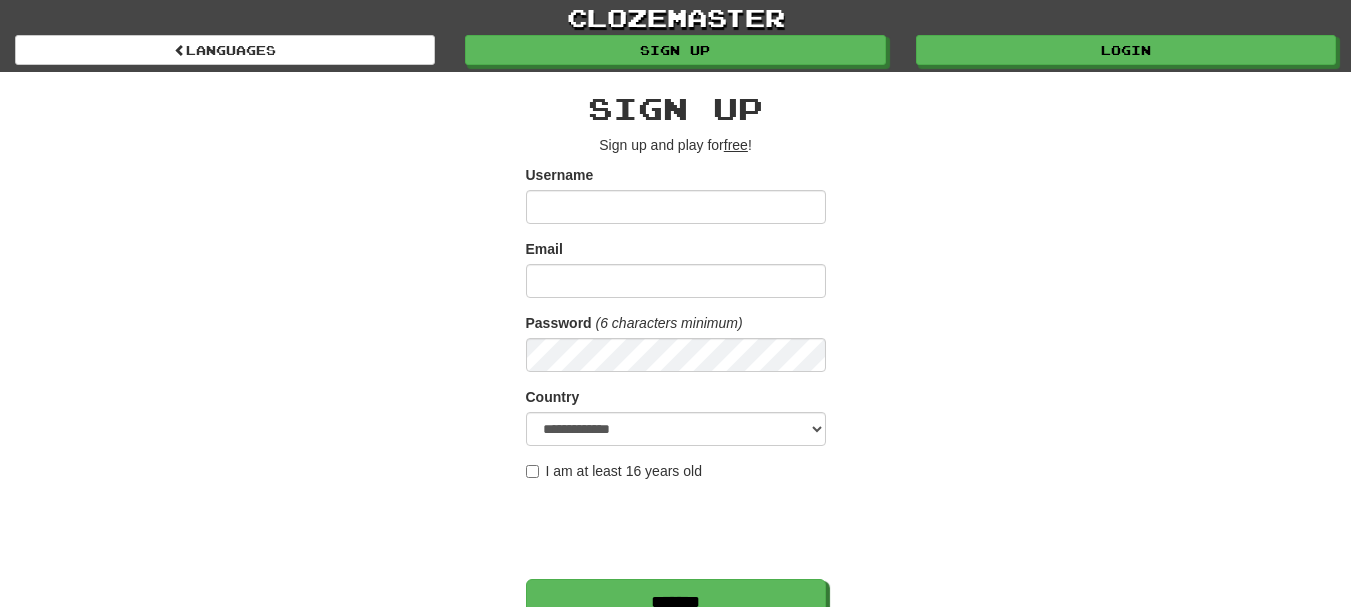 click on "Username" at bounding box center [676, 207] 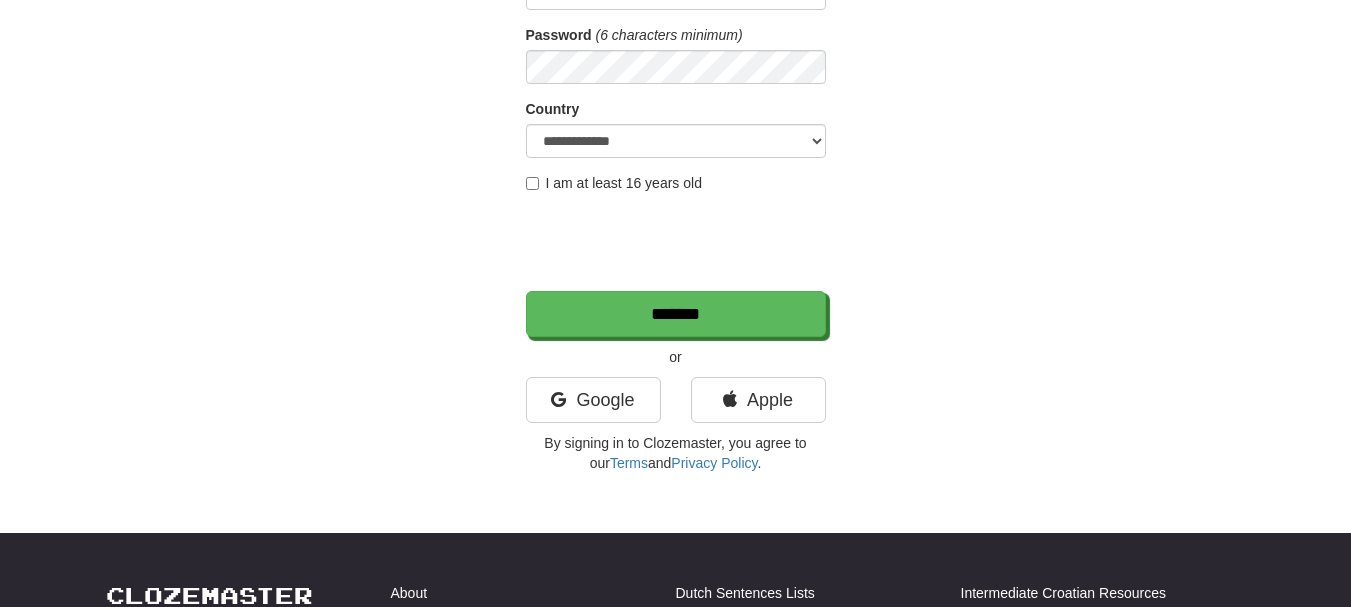 scroll, scrollTop: 300, scrollLeft: 0, axis: vertical 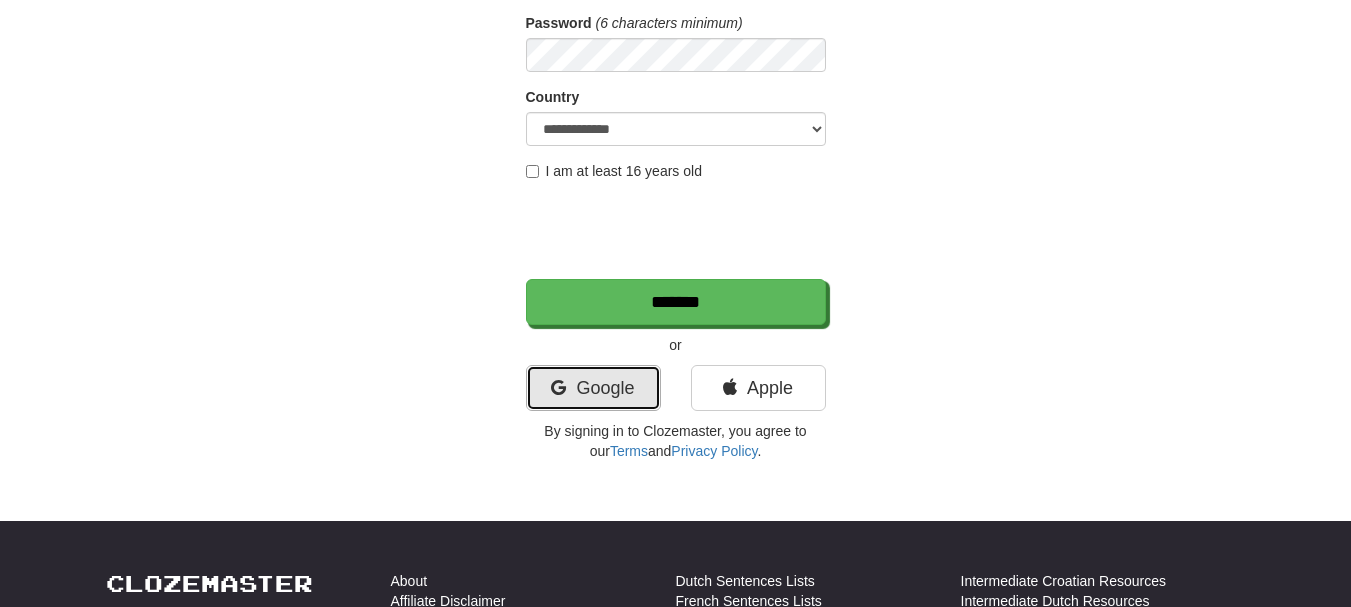 click on "Google" at bounding box center [593, 388] 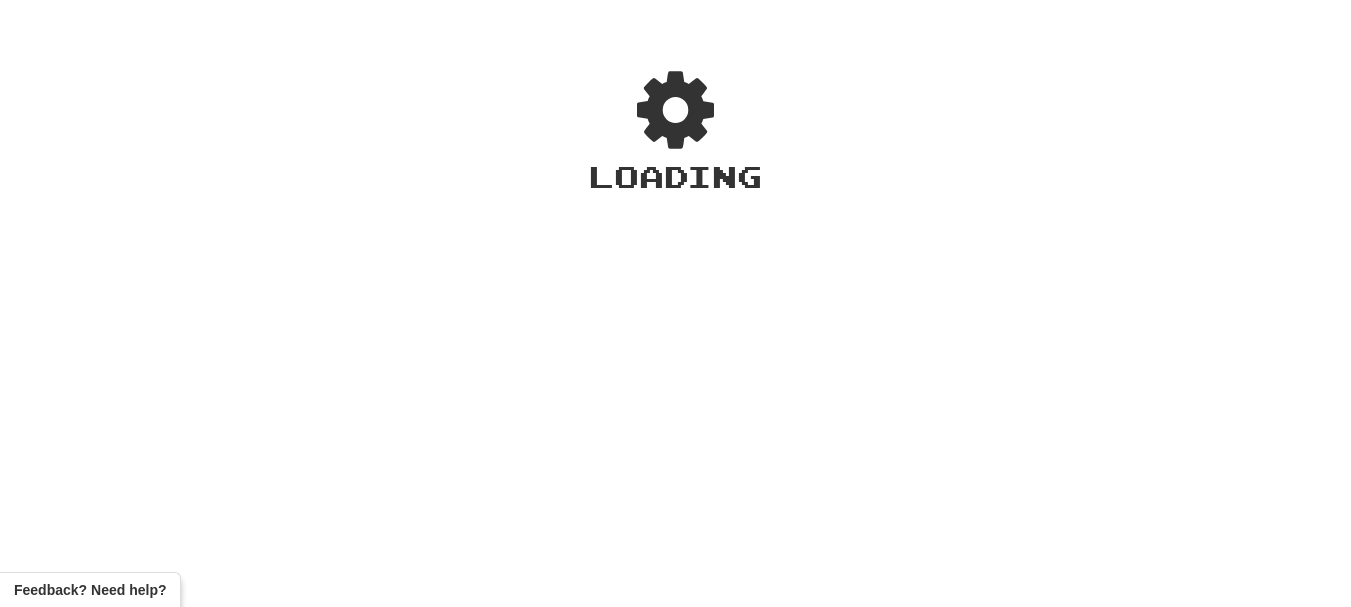 scroll, scrollTop: 0, scrollLeft: 0, axis: both 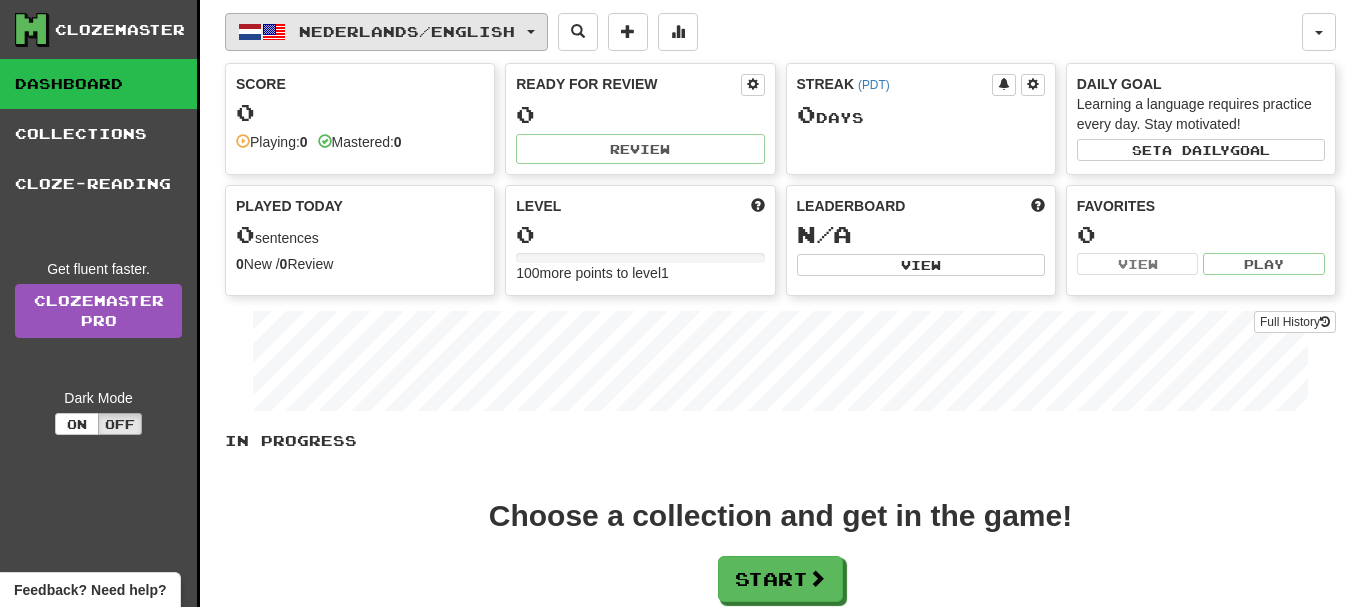 click on "Nederlands  /  English" at bounding box center (407, 31) 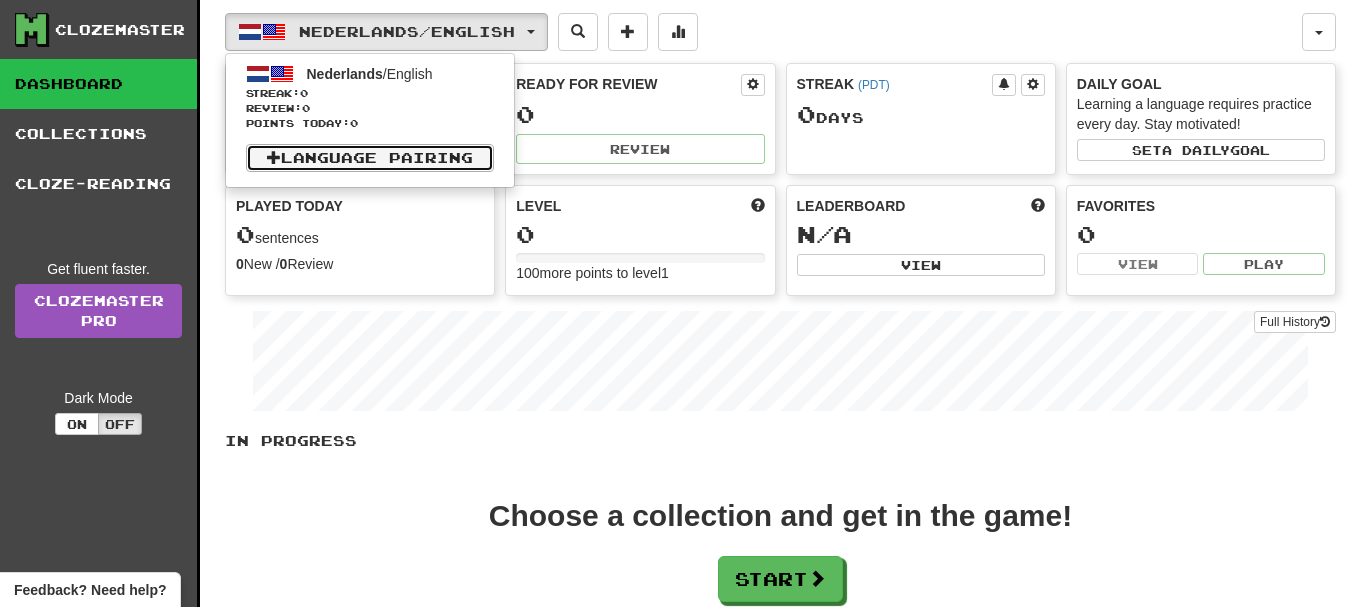 click on "Language Pairing" at bounding box center (370, 158) 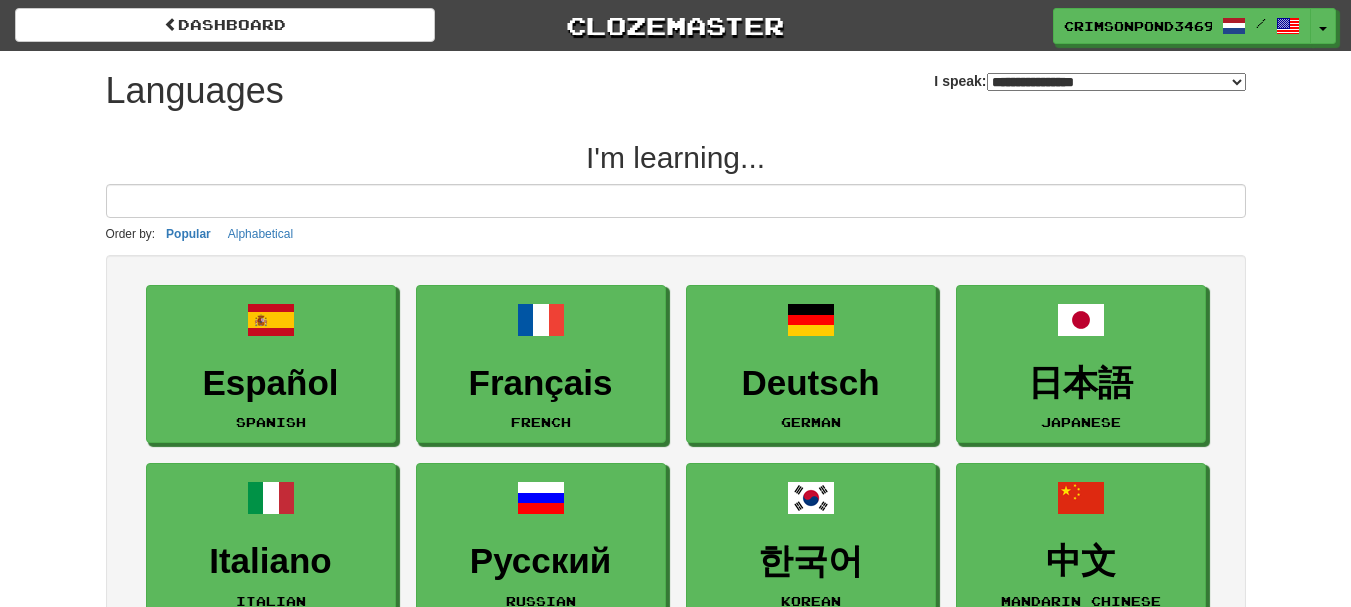scroll, scrollTop: 0, scrollLeft: 0, axis: both 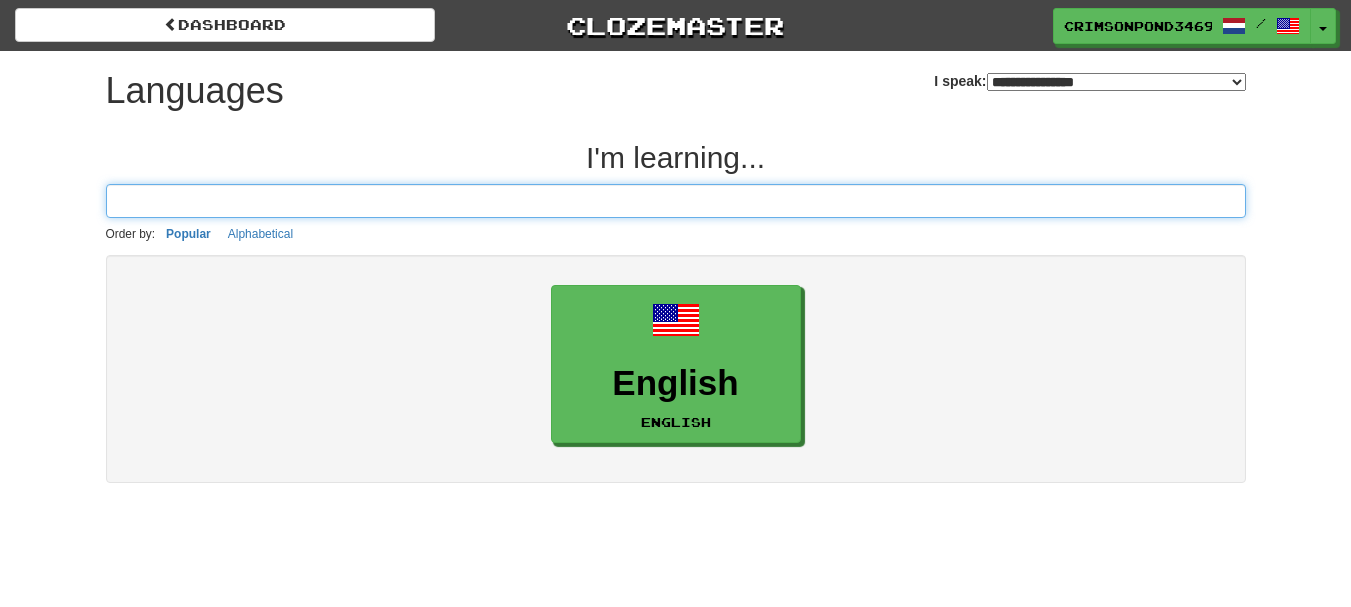 click at bounding box center (676, 201) 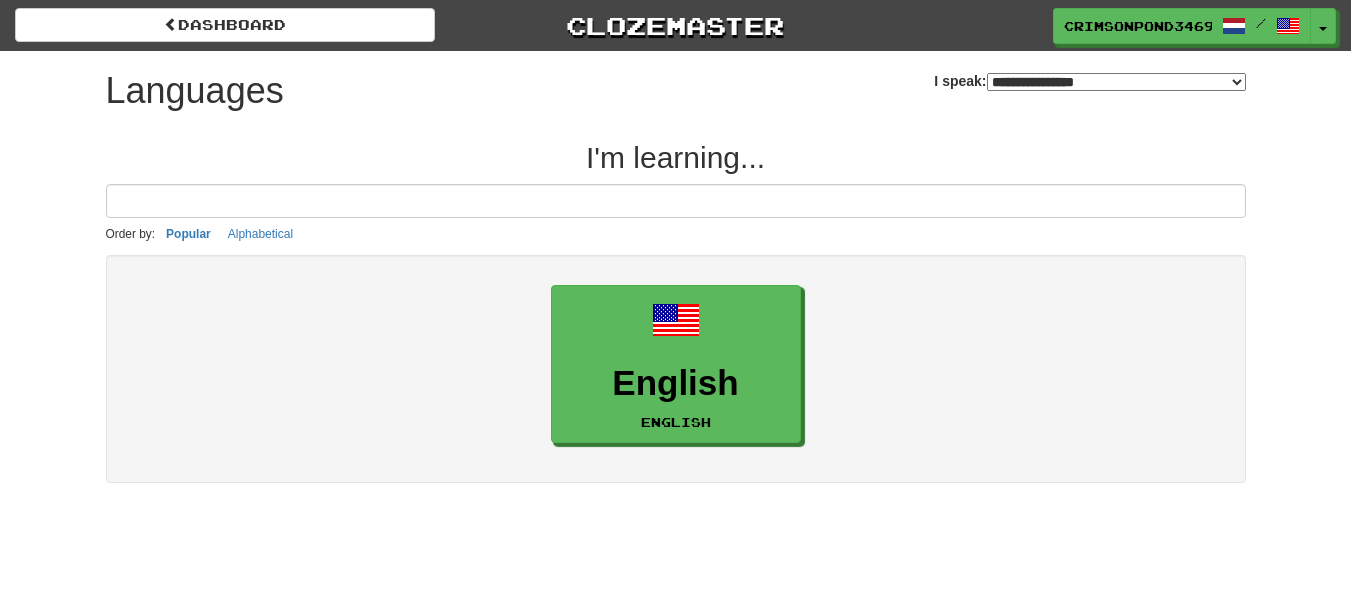 click on "**********" at bounding box center (1116, 82) 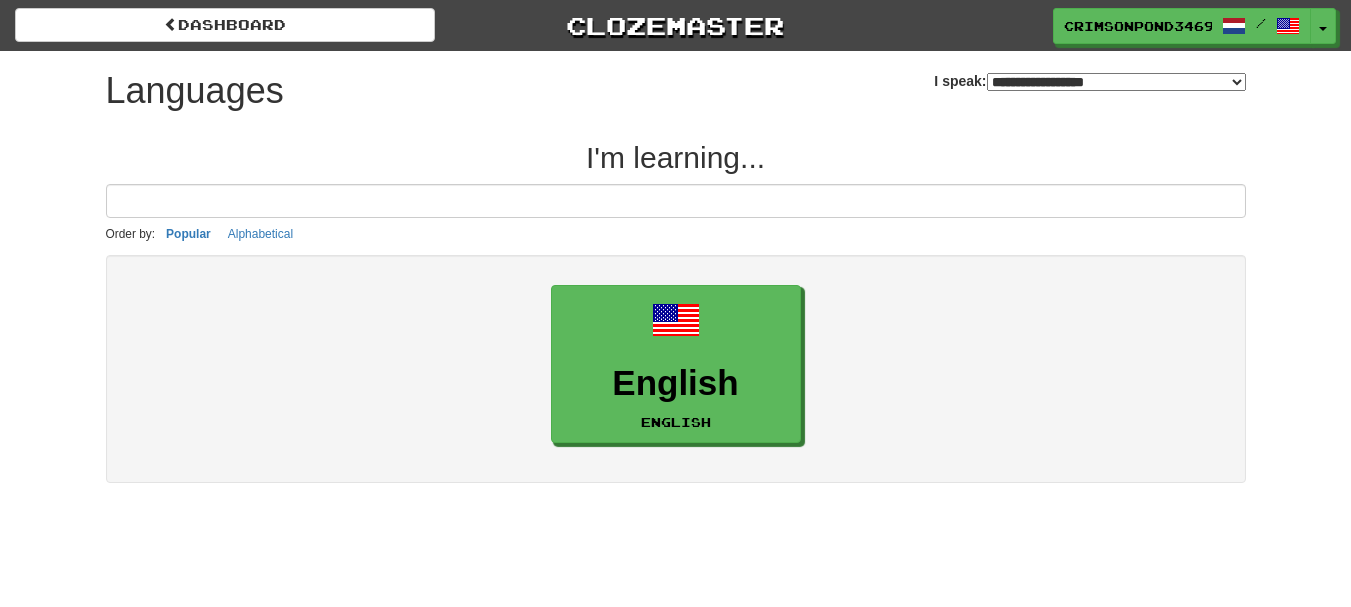 click on "**********" at bounding box center (1116, 82) 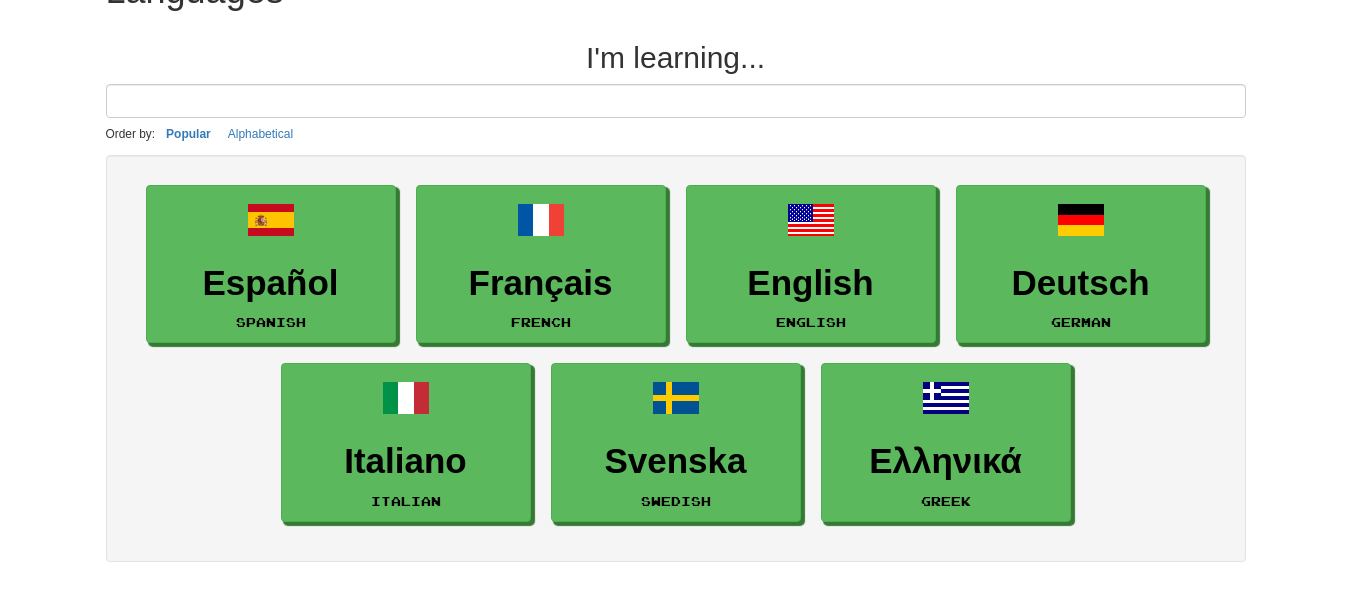 scroll, scrollTop: 0, scrollLeft: 0, axis: both 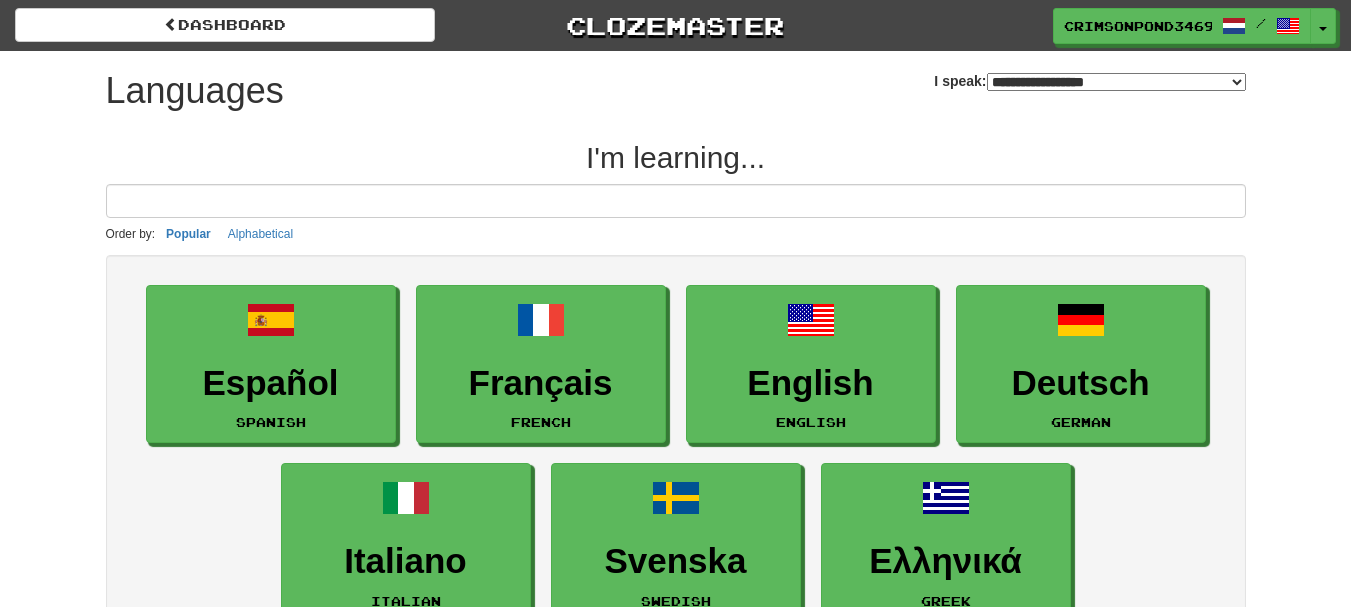 click on "**********" at bounding box center [1116, 82] 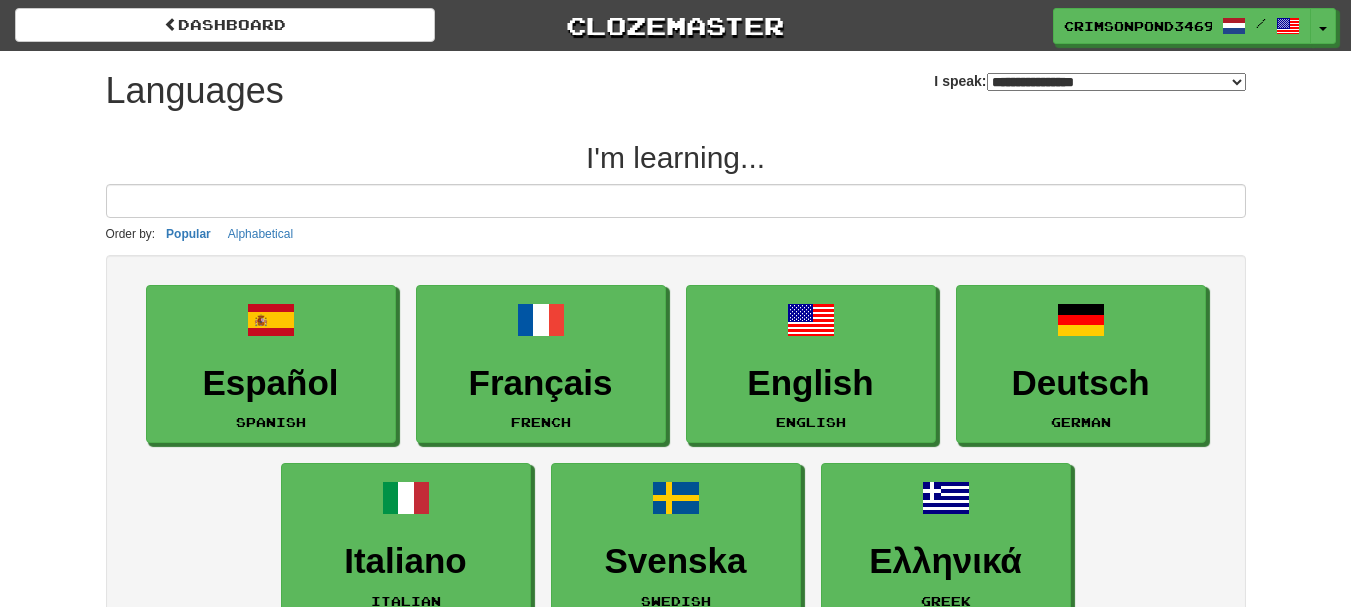 click on "**********" at bounding box center (1116, 82) 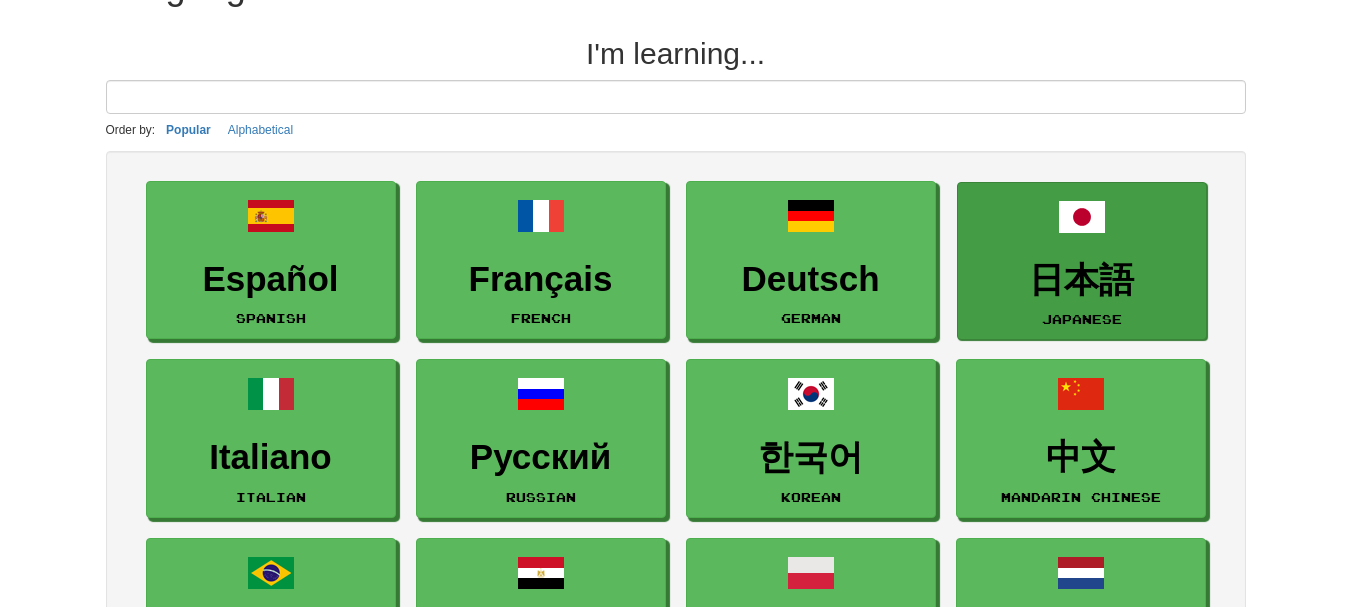 scroll, scrollTop: 200, scrollLeft: 0, axis: vertical 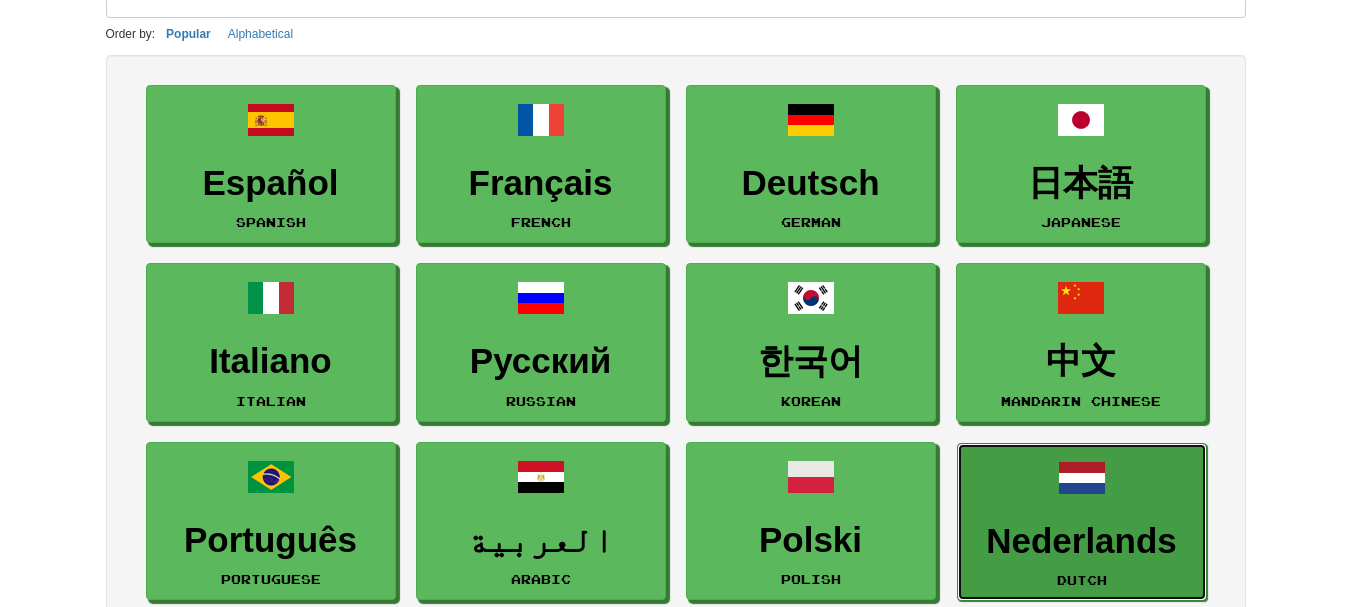 click on "Nederlands Dutch" at bounding box center [1082, 522] 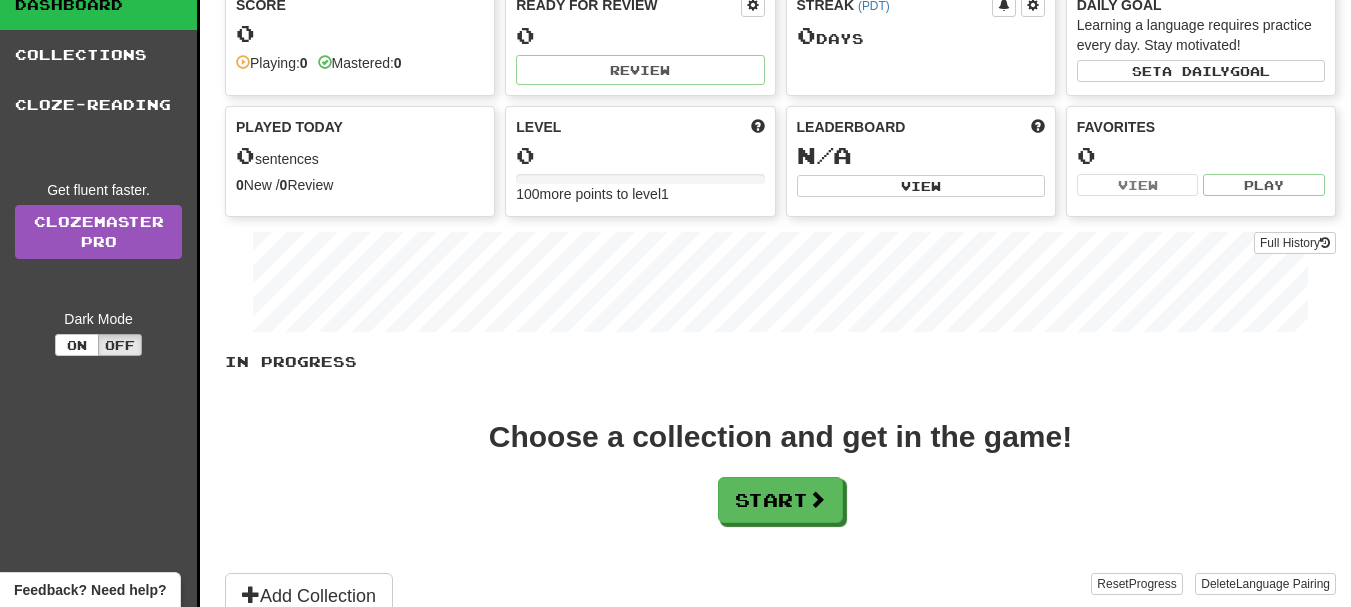 scroll, scrollTop: 200, scrollLeft: 0, axis: vertical 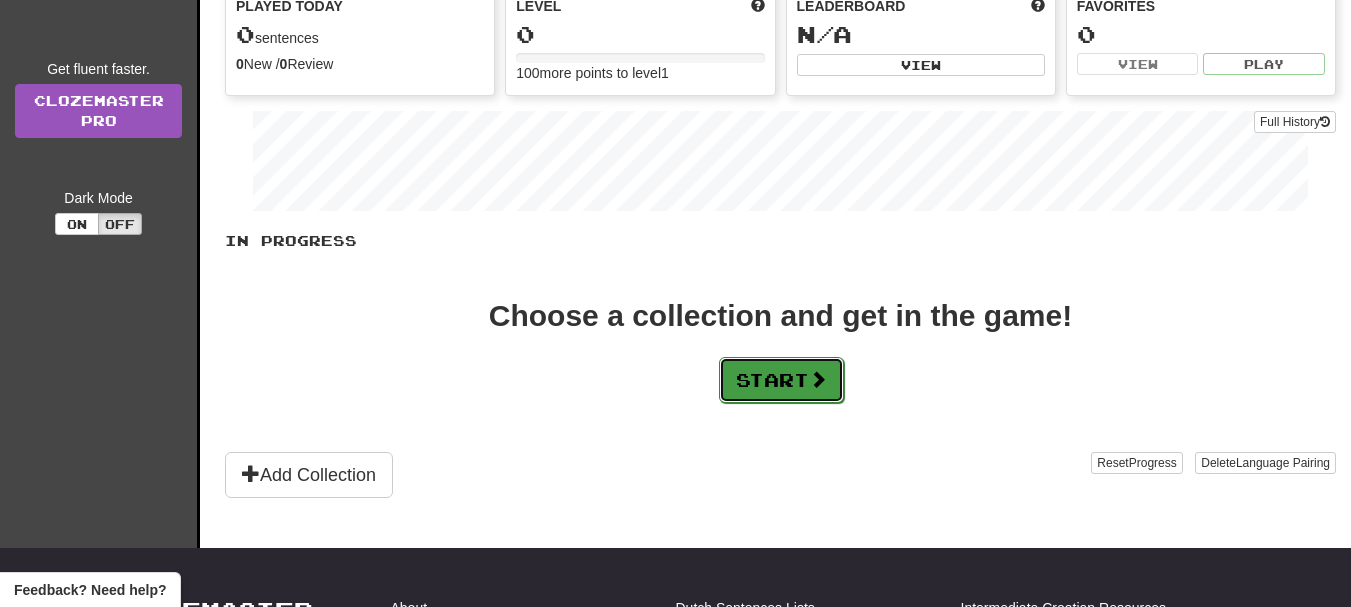 click on "Start" at bounding box center (781, 380) 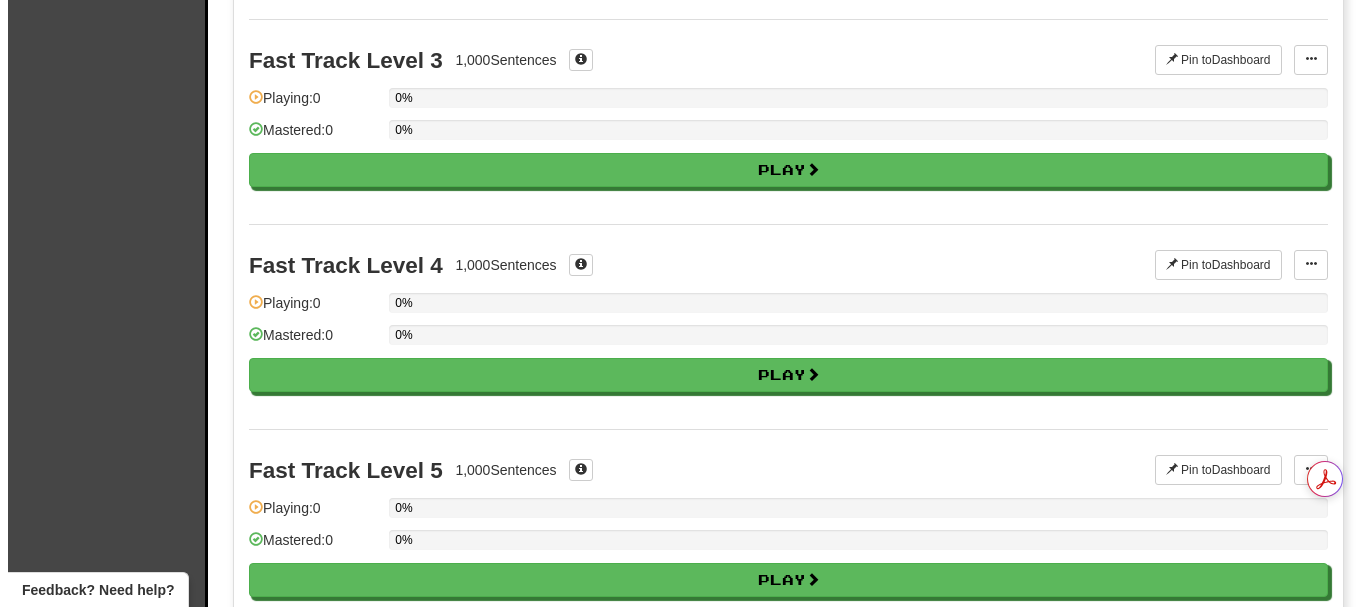 scroll, scrollTop: 600, scrollLeft: 0, axis: vertical 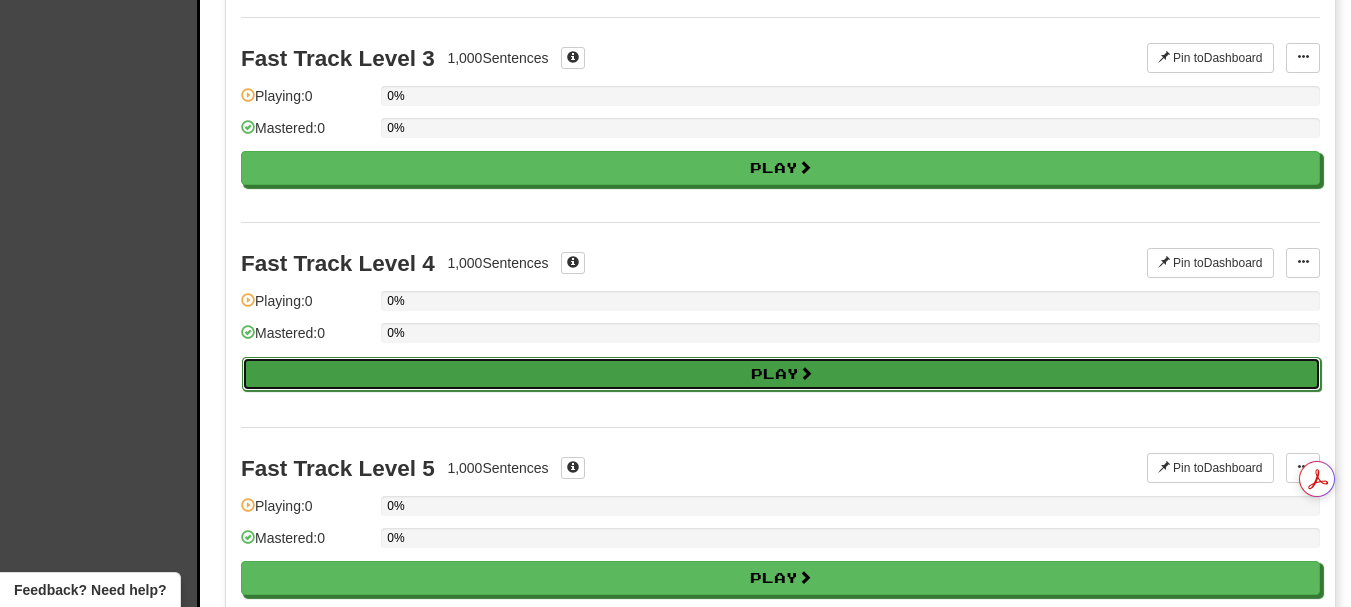 click on "Play" at bounding box center [781, 374] 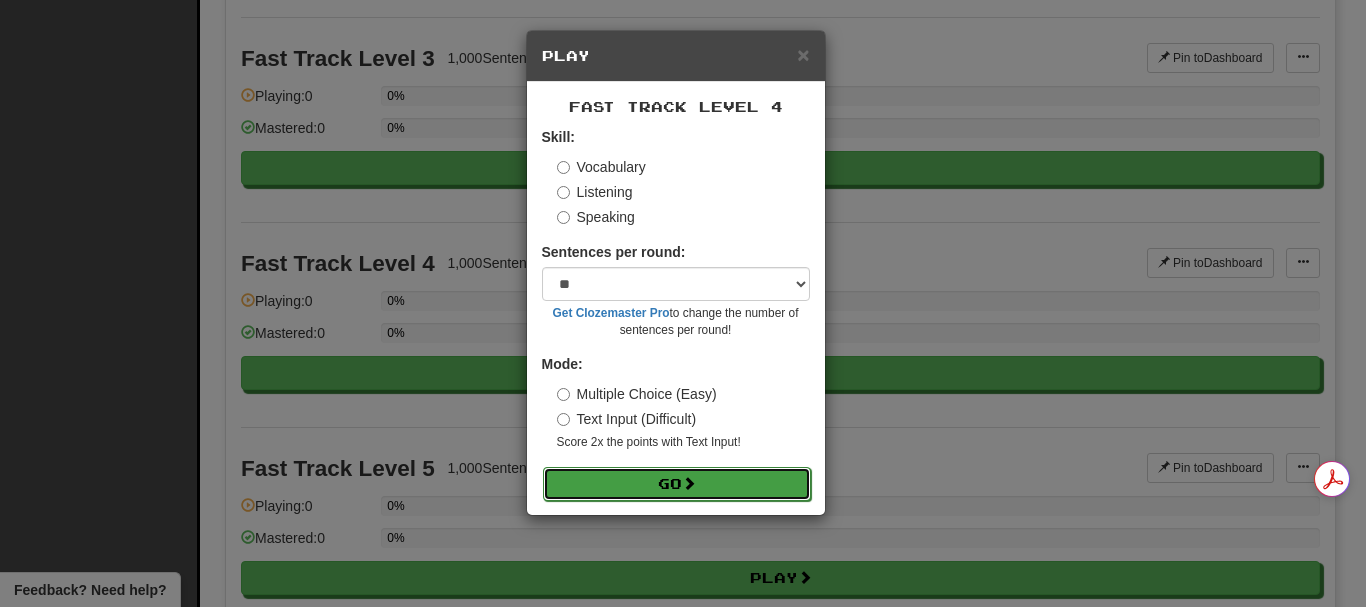 click on "Go" at bounding box center (677, 484) 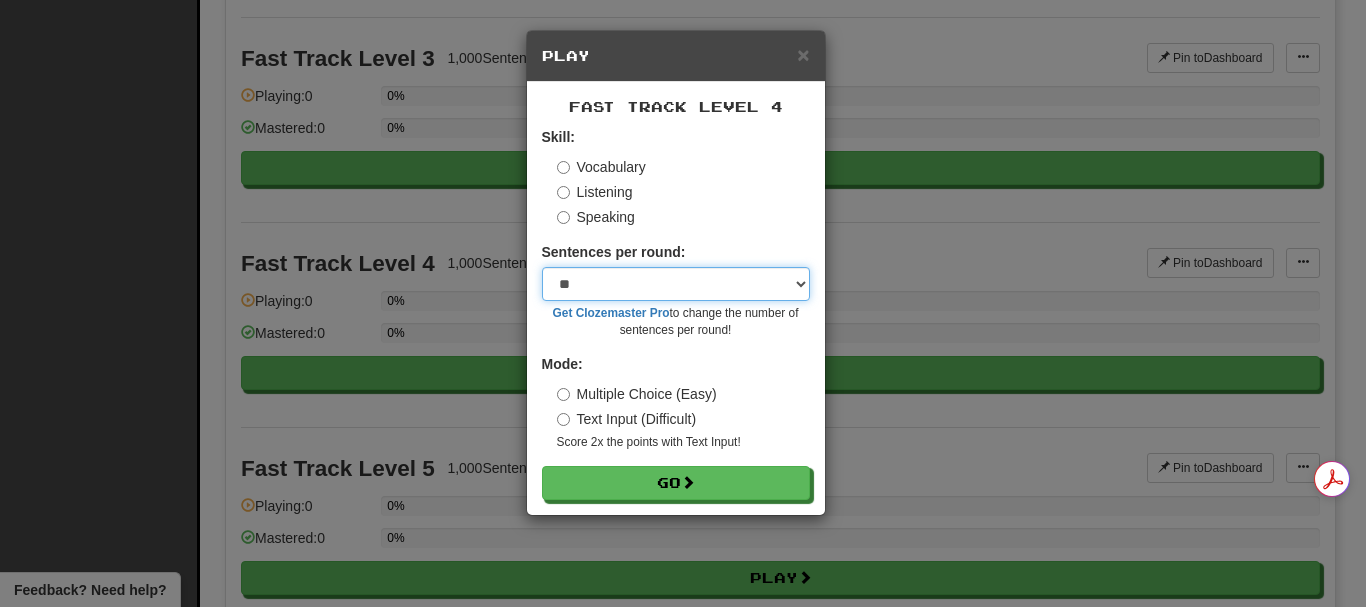 click on "* ** ** ** ** ** *** ********" at bounding box center [676, 284] 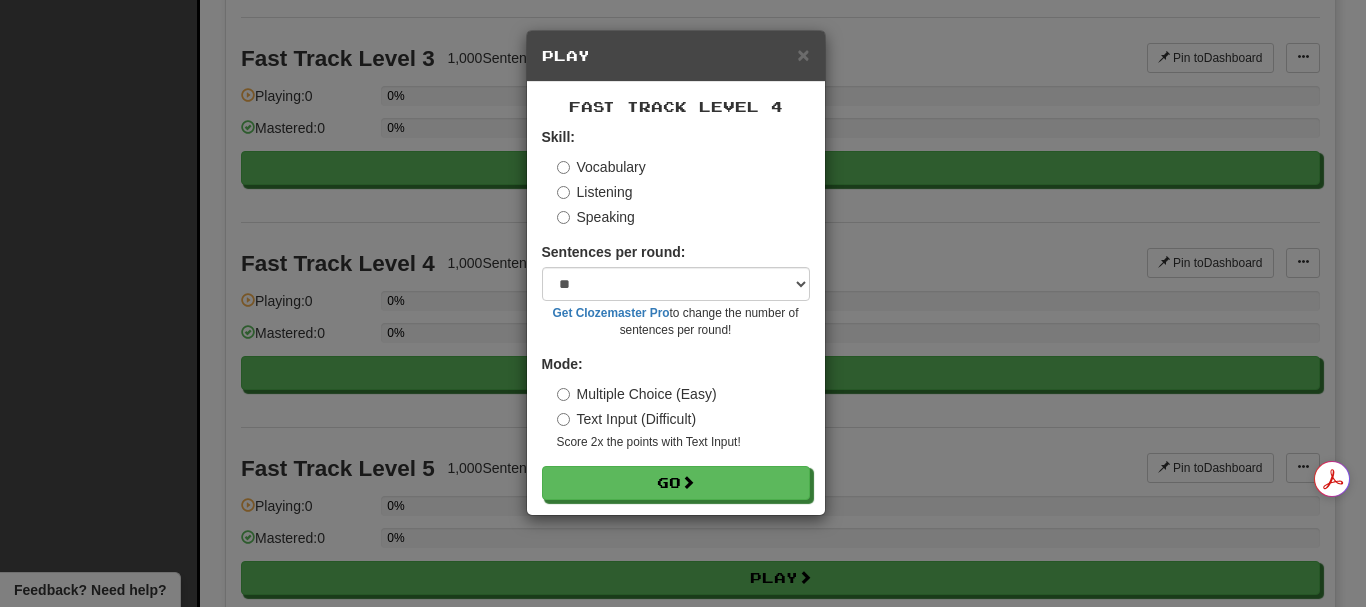 click on "Text Input (Difficult)" at bounding box center (627, 419) 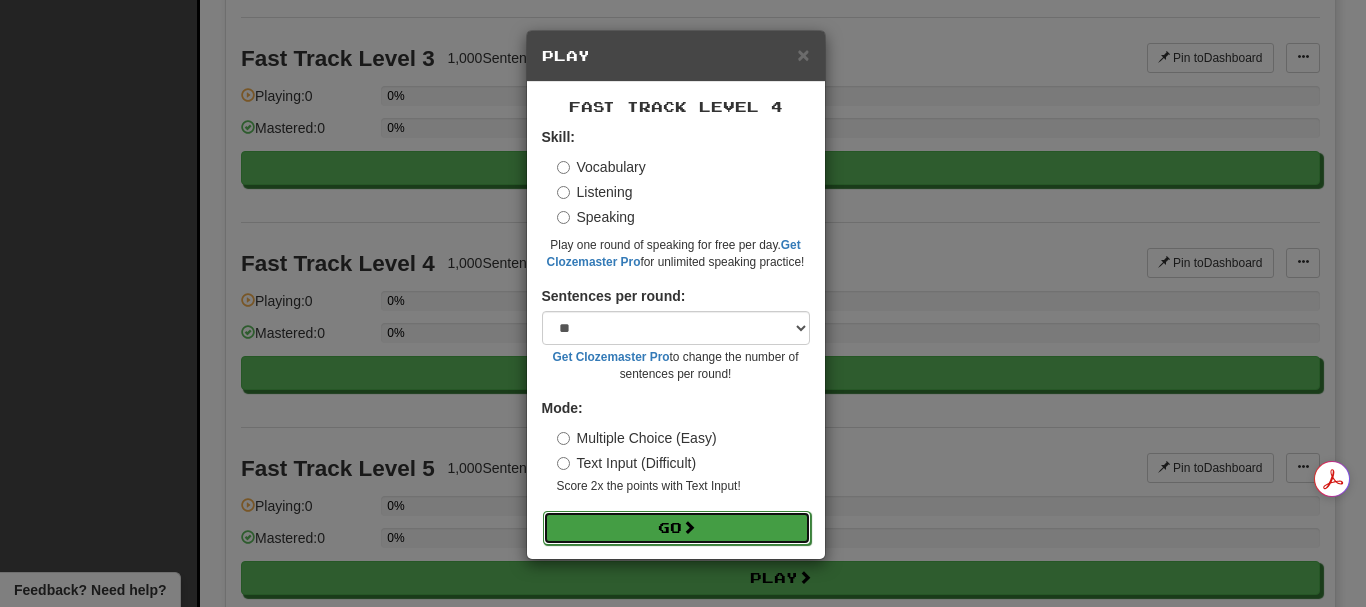 click on "Go" at bounding box center [677, 528] 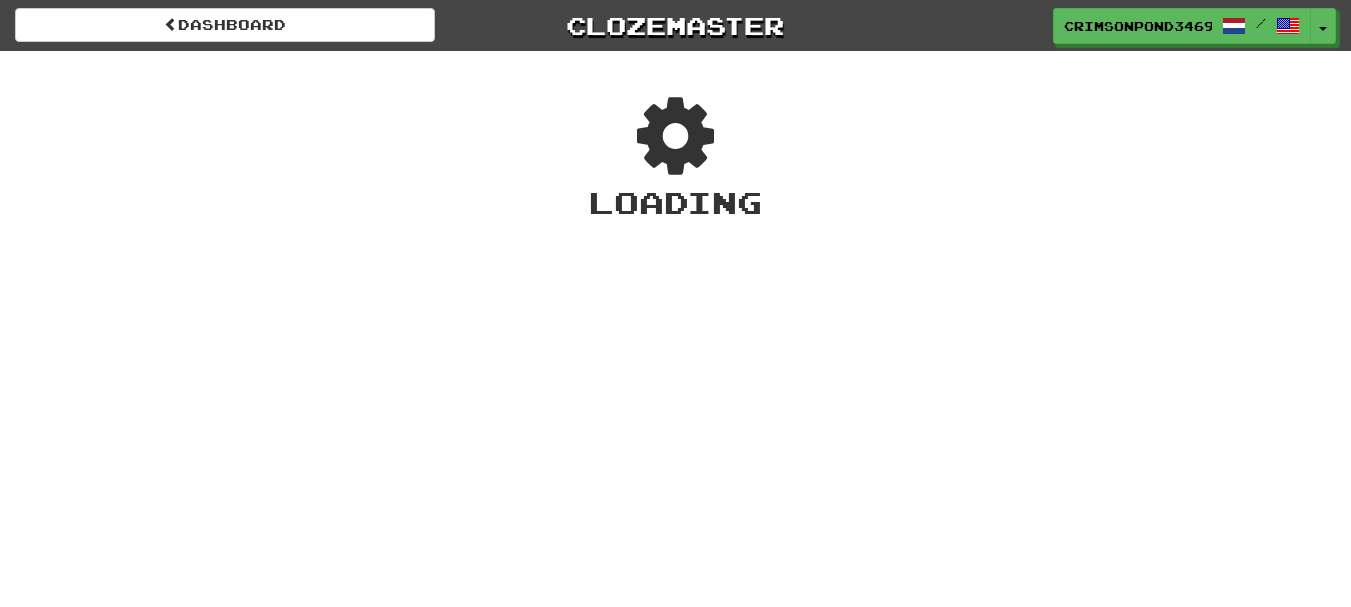 scroll, scrollTop: 0, scrollLeft: 0, axis: both 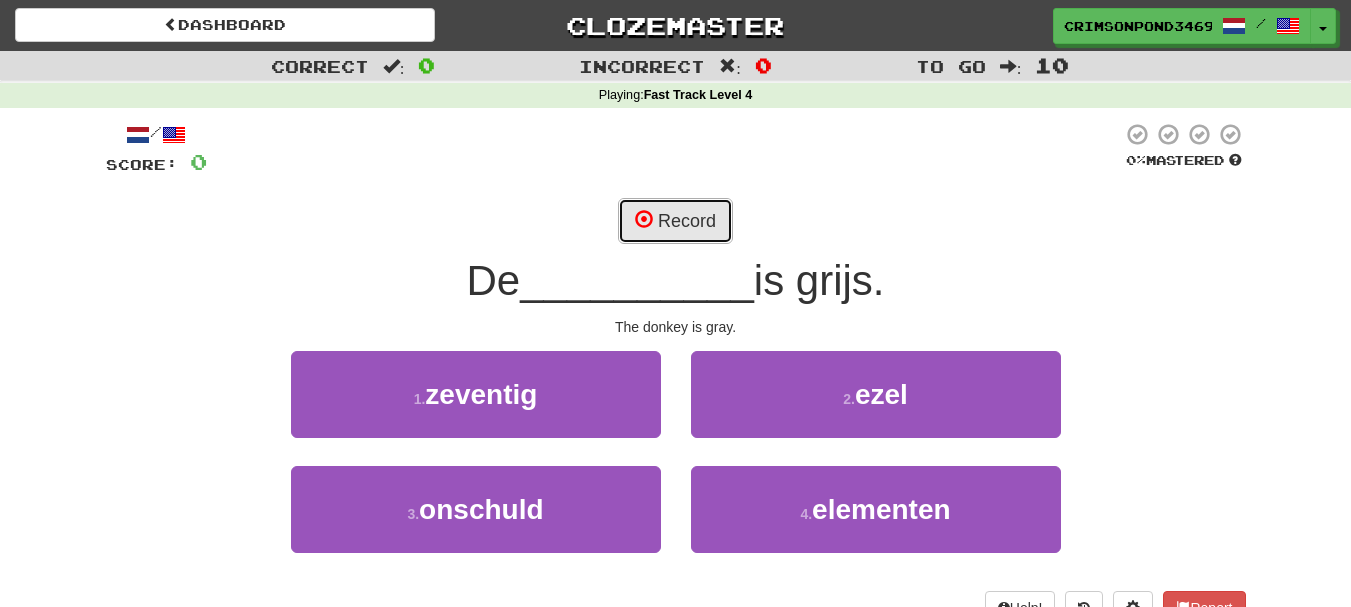 click on "Record" at bounding box center [675, 221] 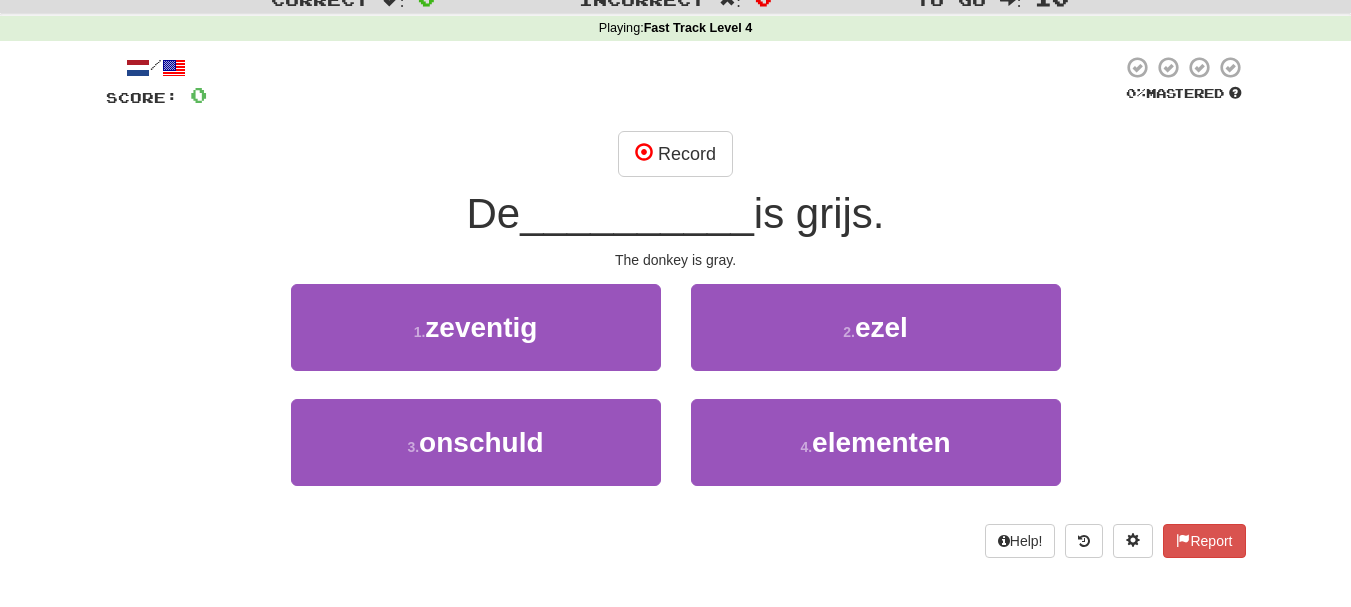 scroll, scrollTop: 100, scrollLeft: 0, axis: vertical 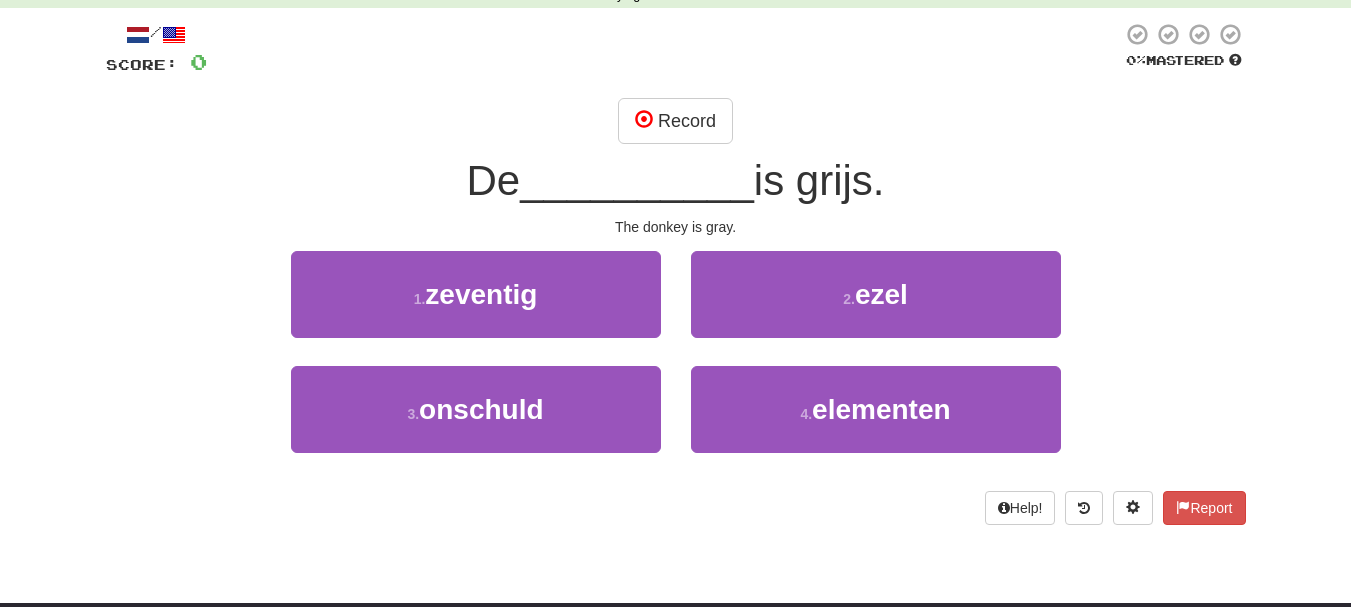 click on "__________" at bounding box center (637, 180) 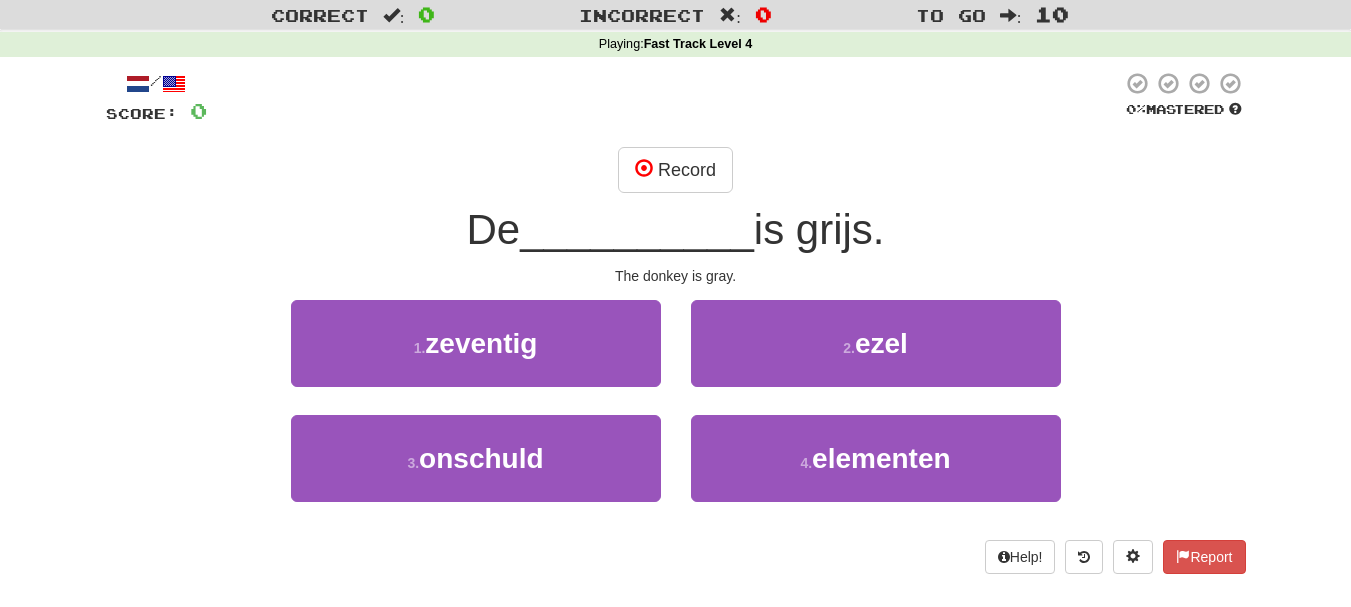 scroll, scrollTop: 100, scrollLeft: 0, axis: vertical 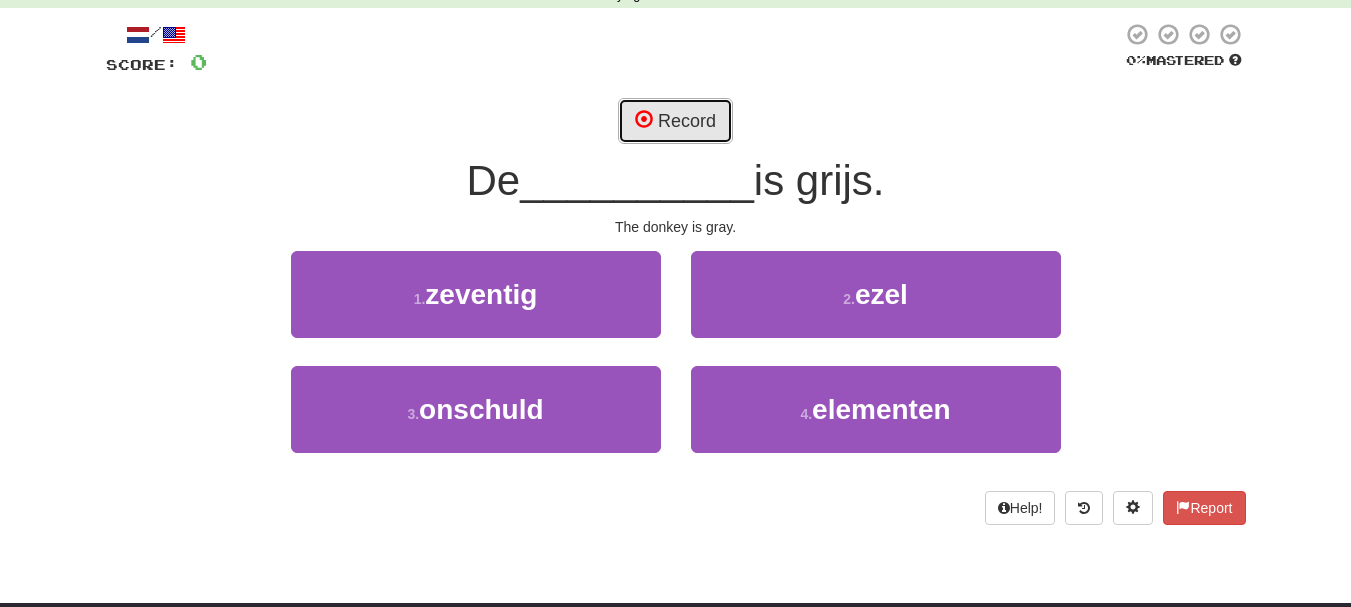click on "Record" at bounding box center [675, 121] 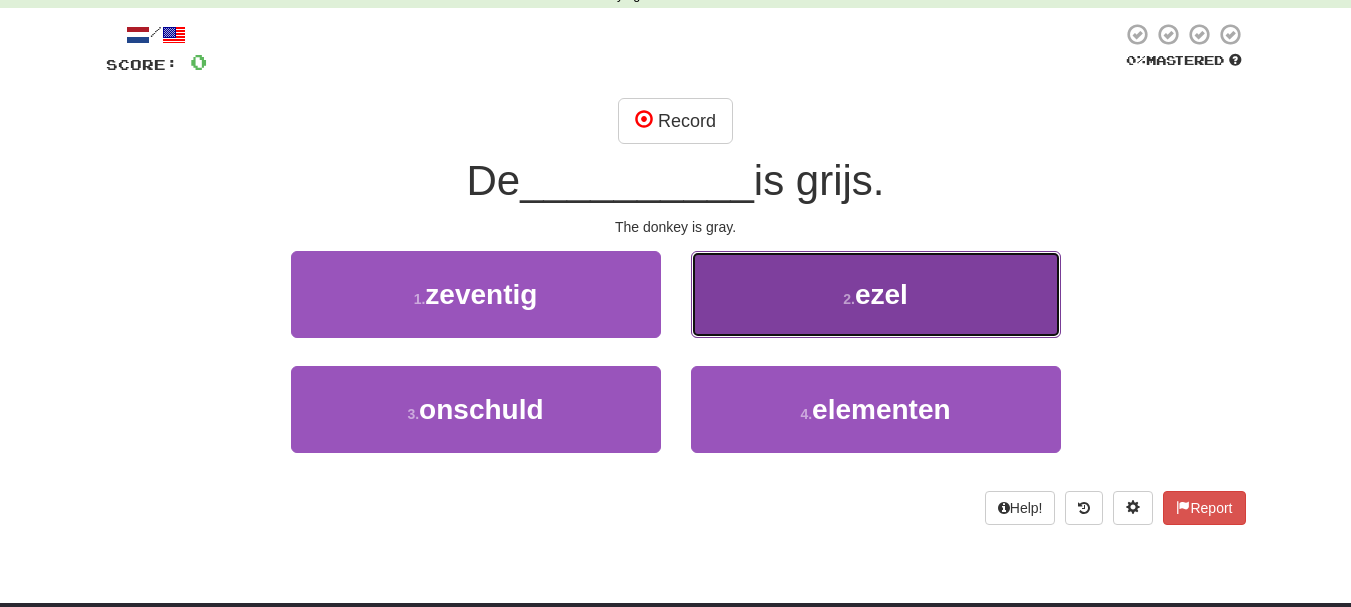 click on "2 .  ezel" at bounding box center [876, 294] 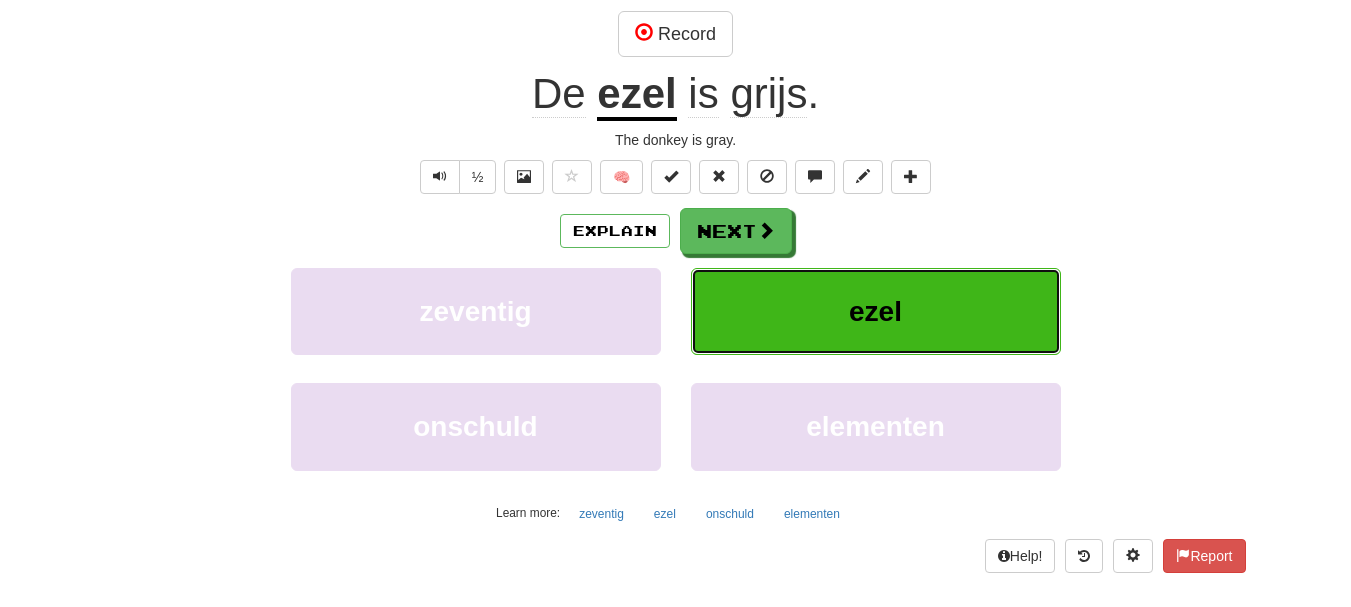 scroll, scrollTop: 300, scrollLeft: 0, axis: vertical 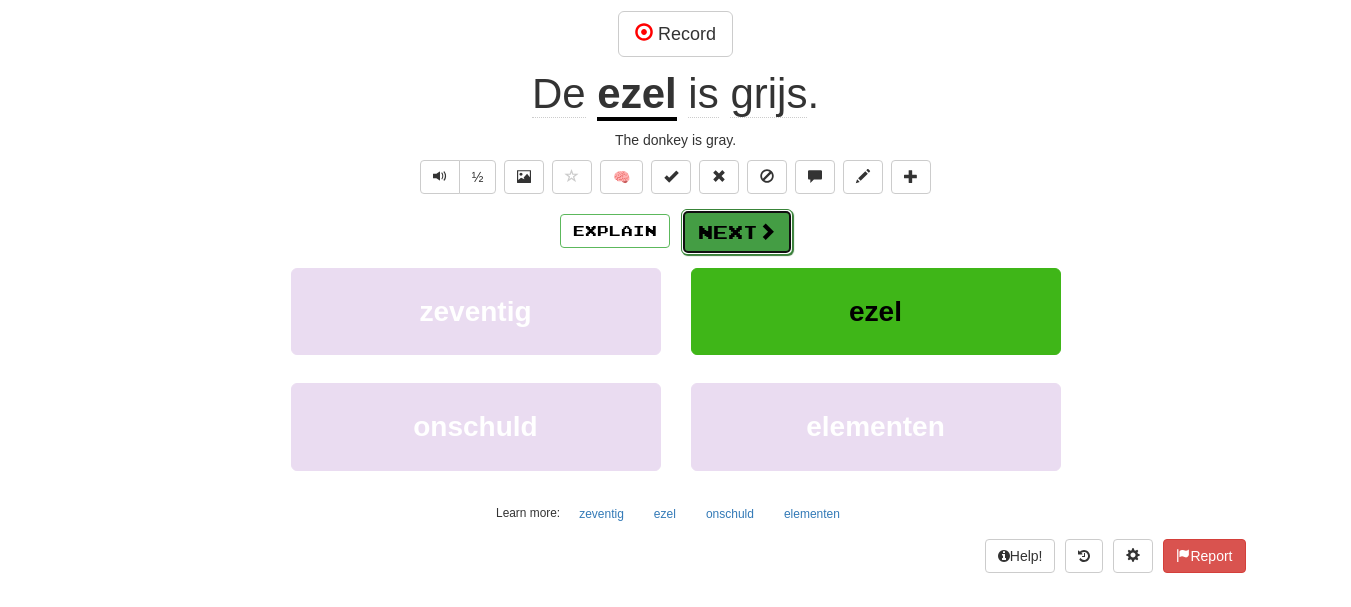 click on "Next" at bounding box center (737, 232) 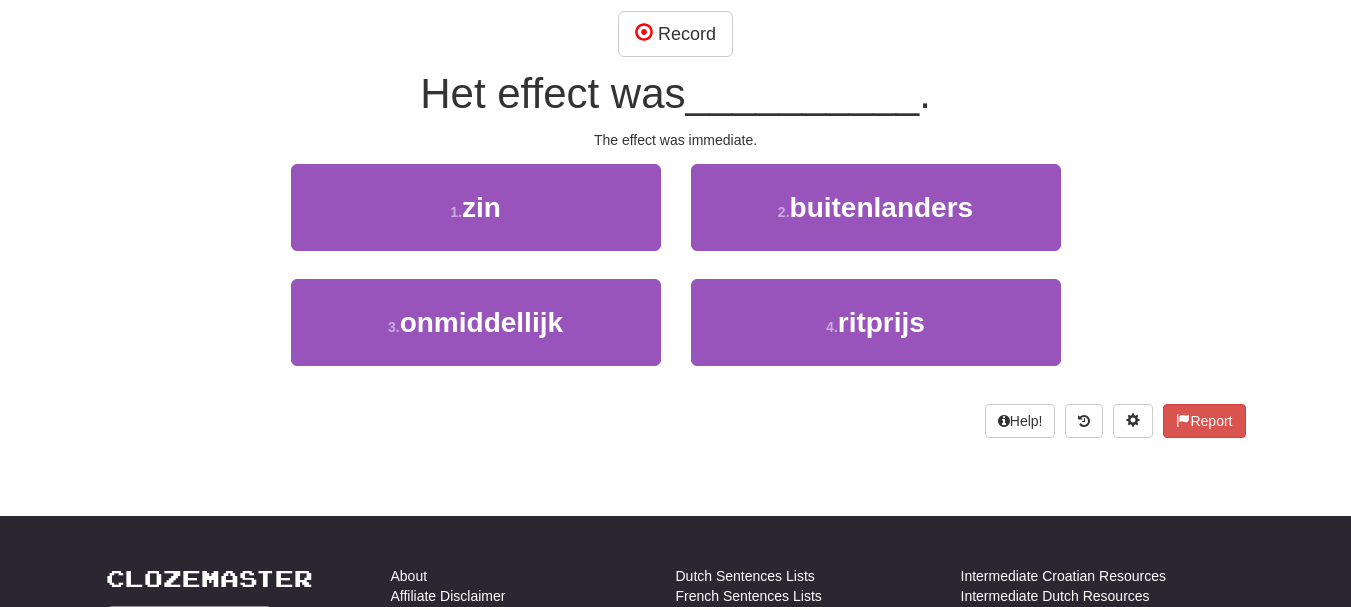 scroll, scrollTop: 87, scrollLeft: 0, axis: vertical 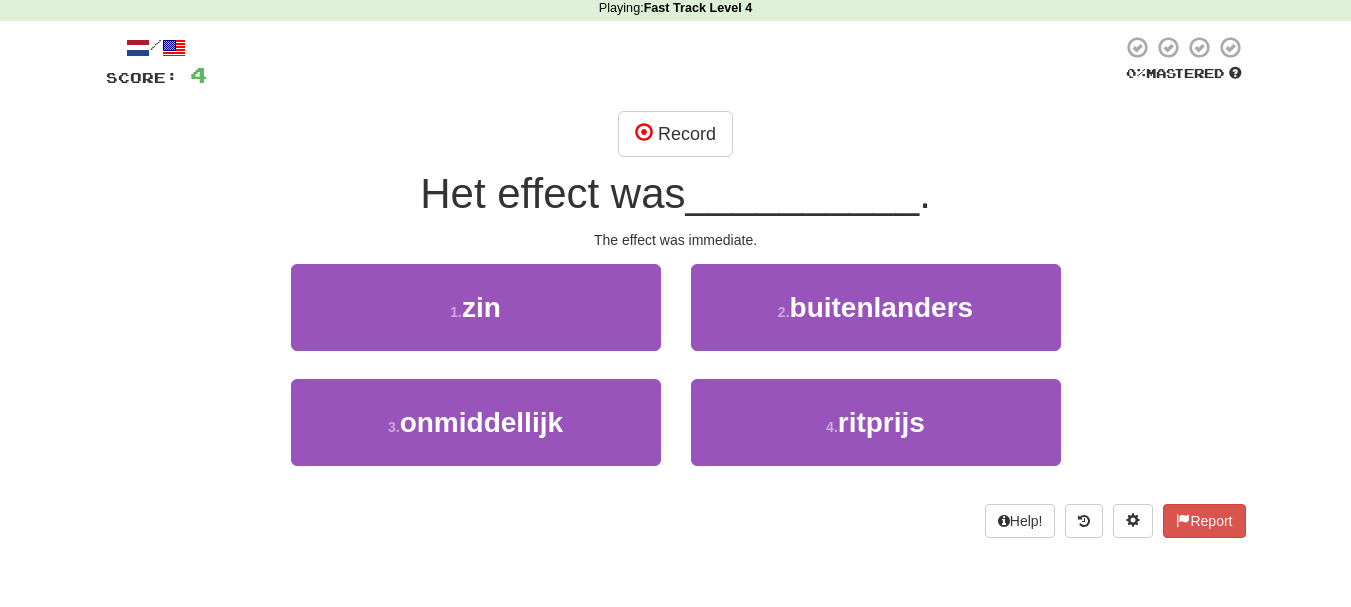 click on "The effect was immediate." at bounding box center (676, 240) 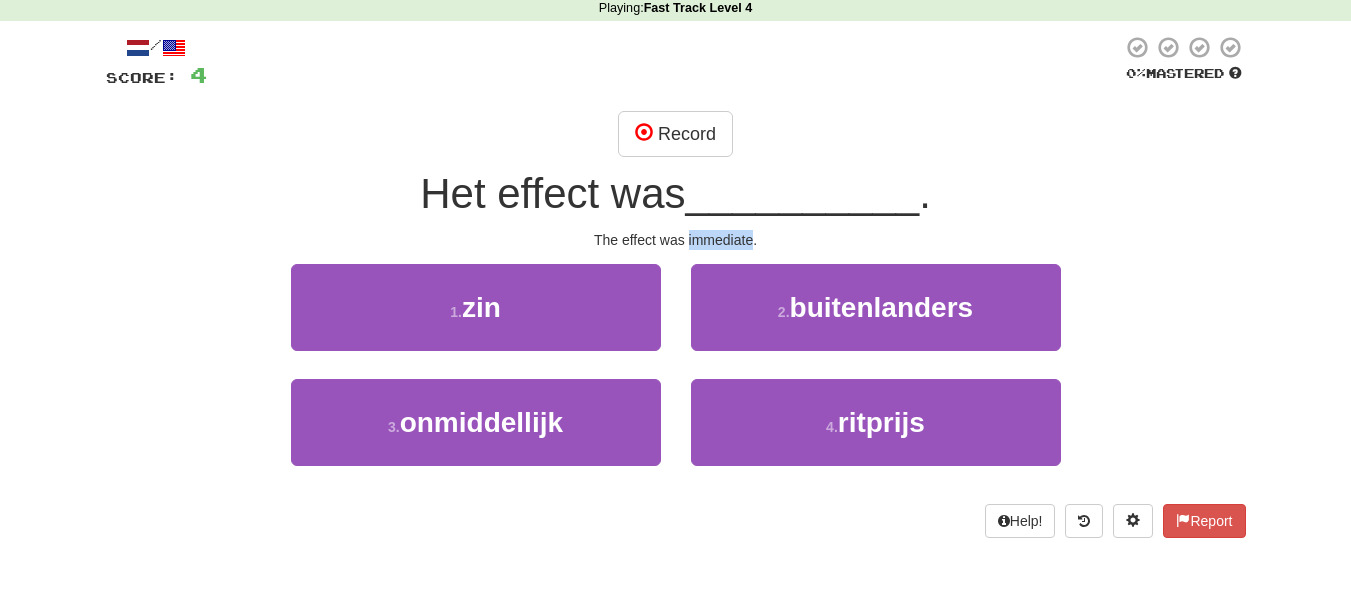 click on "The effect was immediate." at bounding box center (676, 240) 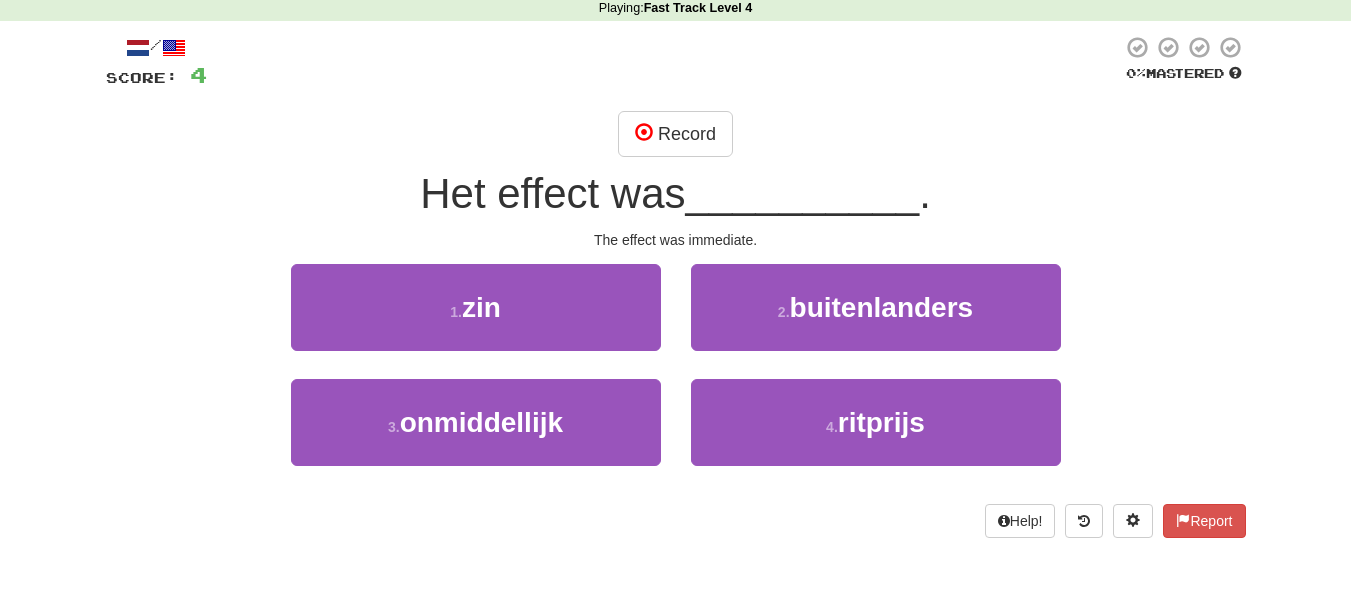 click on "1 .  zin 2 .  buitenlanders" at bounding box center [676, 321] 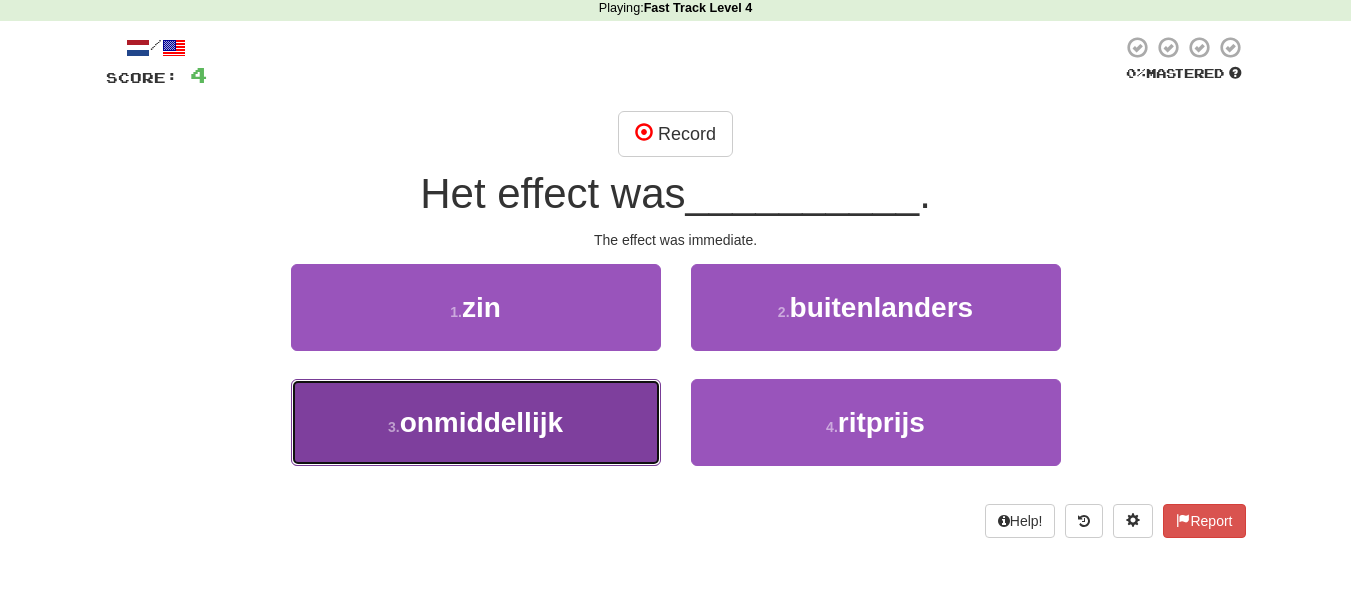 click on "onmiddellijk" at bounding box center (481, 422) 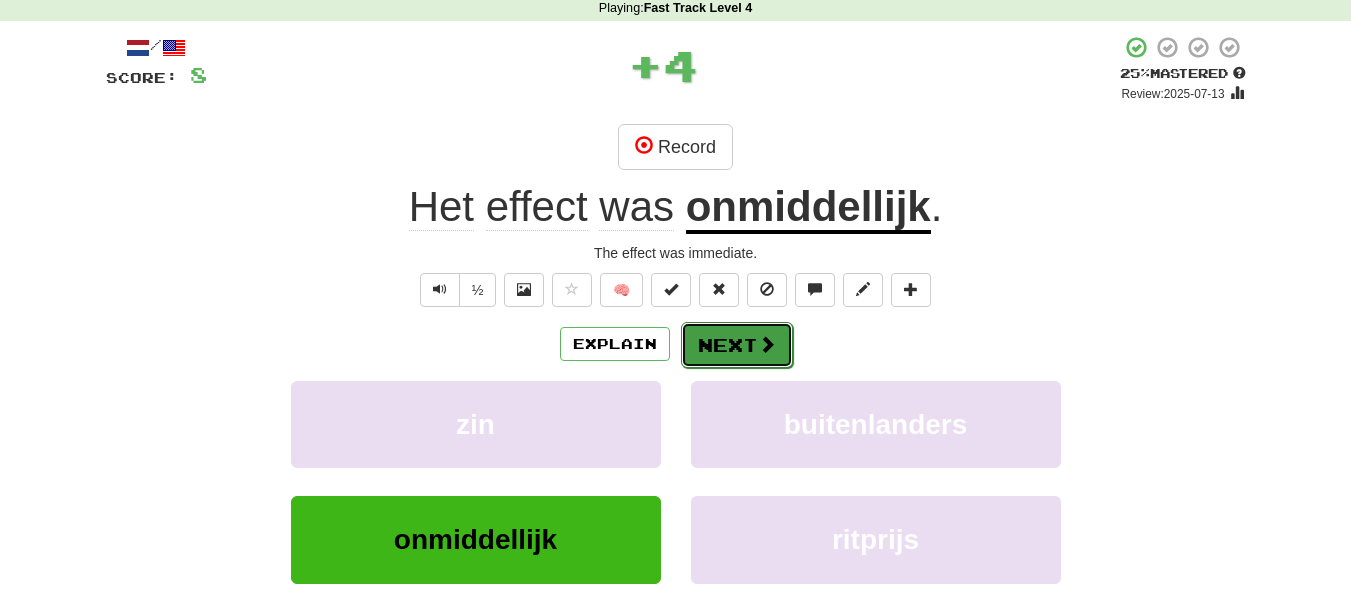 click on "Next" at bounding box center [737, 345] 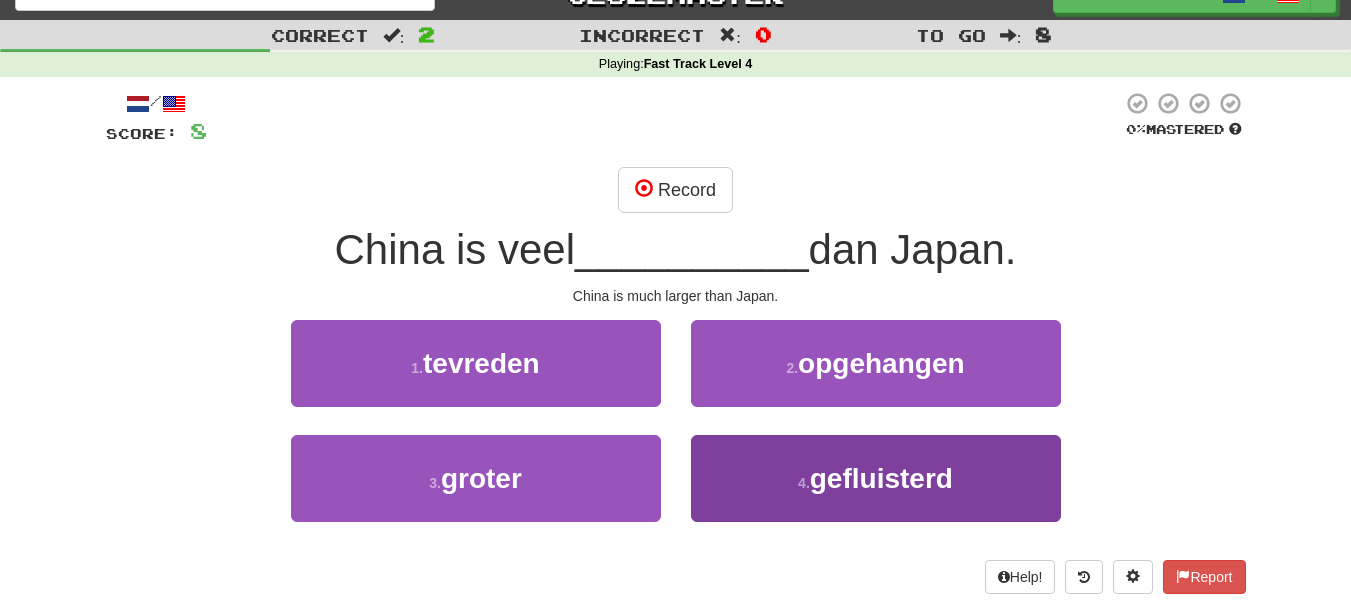 scroll, scrollTop: 0, scrollLeft: 0, axis: both 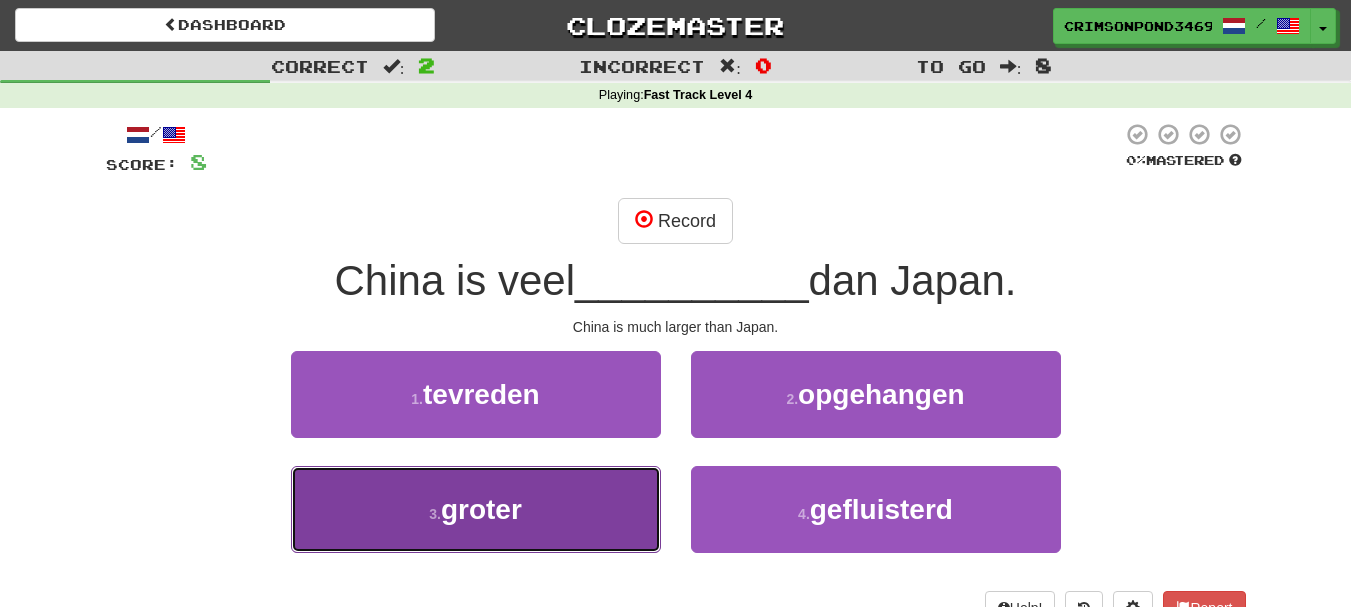 click on "groter" at bounding box center (481, 509) 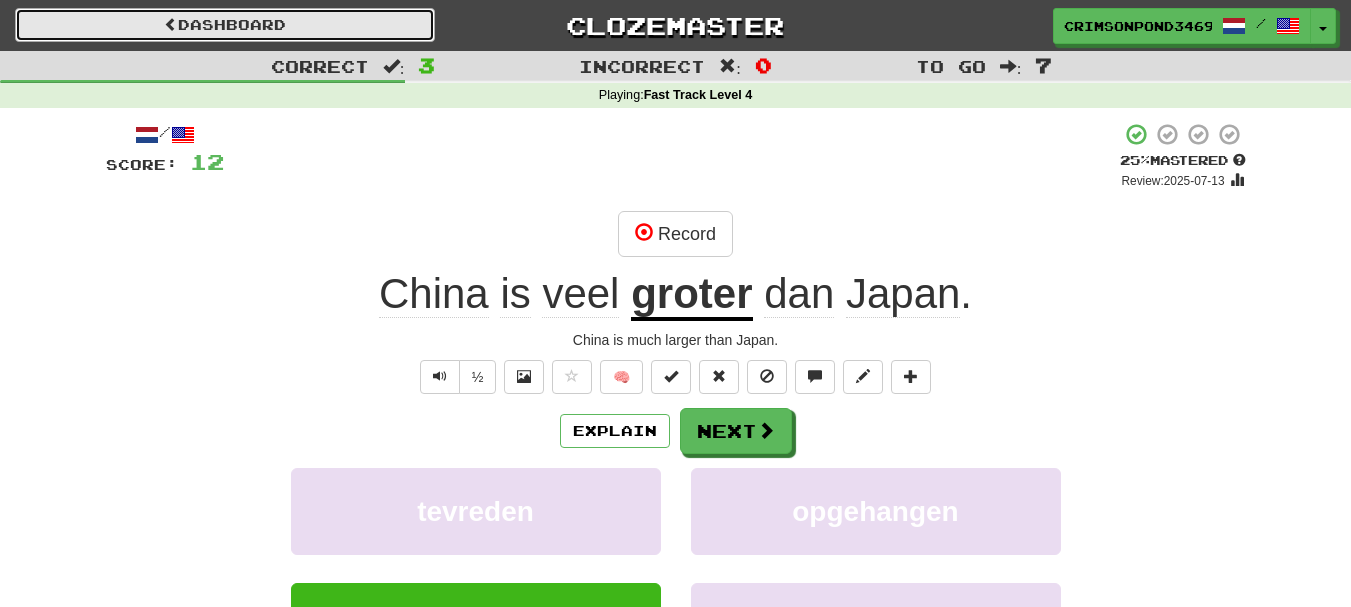 click on "Dashboard" at bounding box center [225, 25] 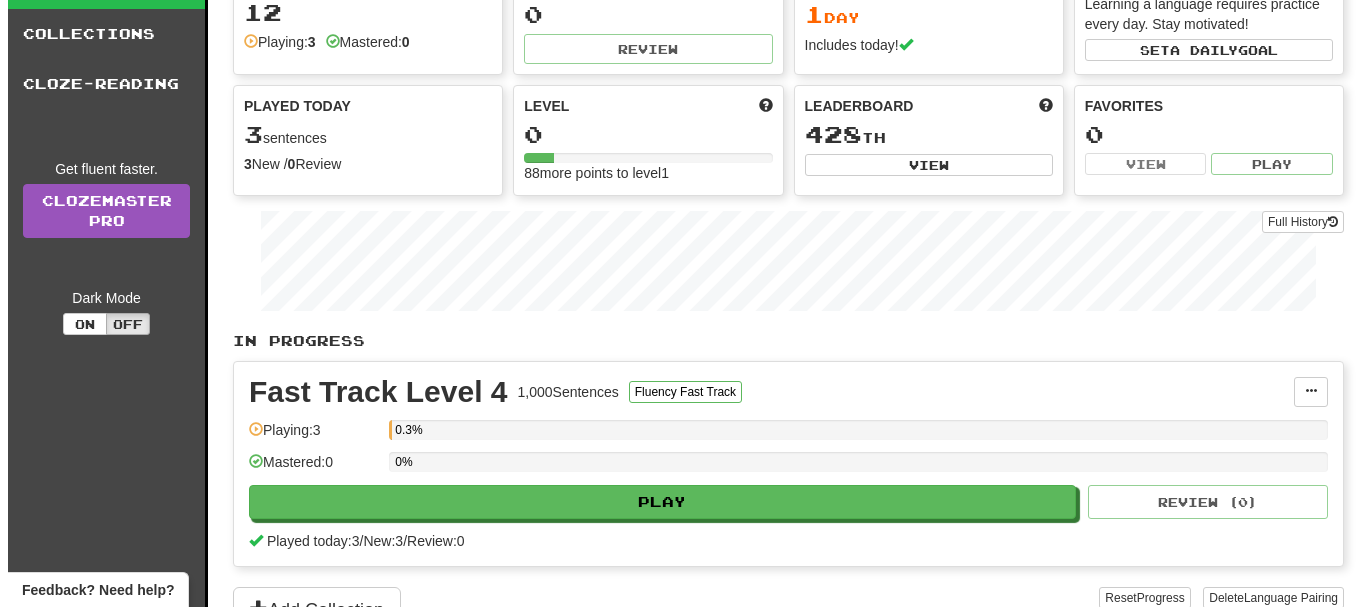 scroll, scrollTop: 400, scrollLeft: 0, axis: vertical 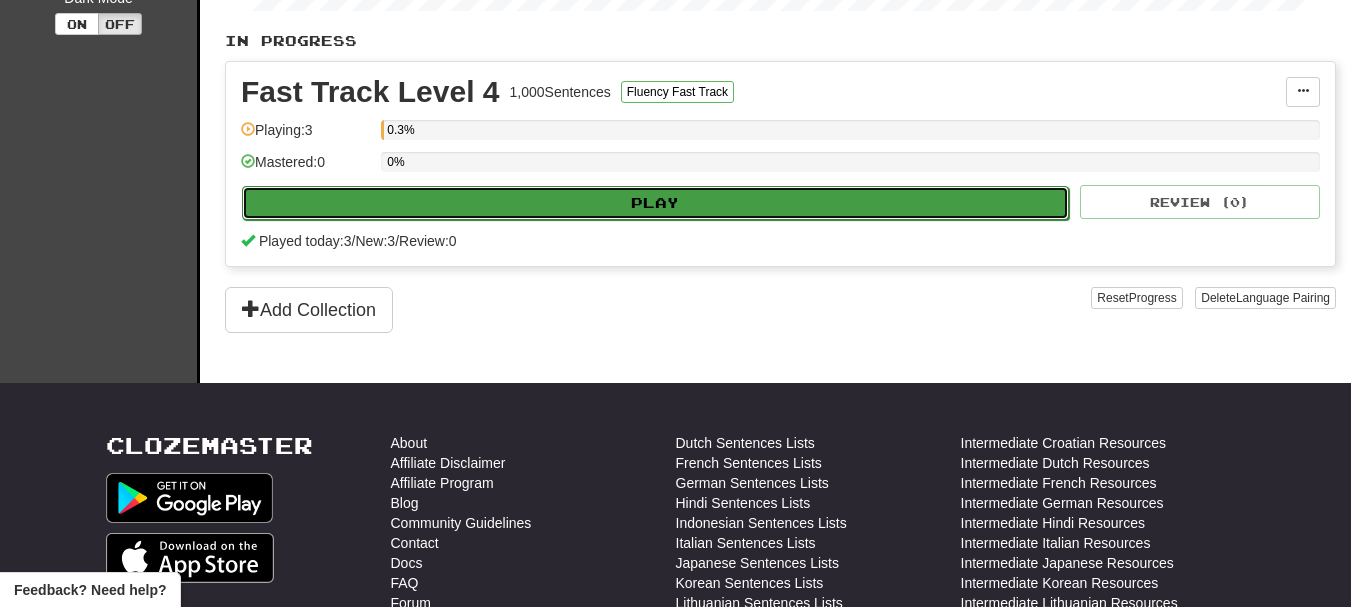 click on "Play" at bounding box center [655, 203] 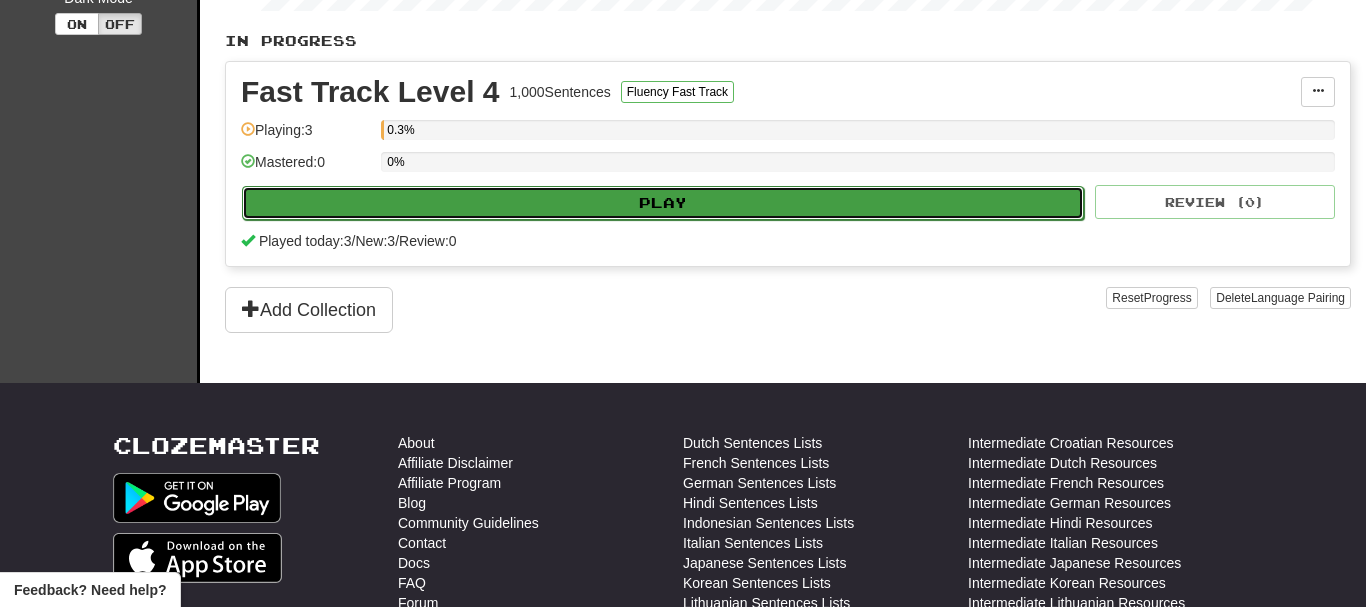 select on "**" 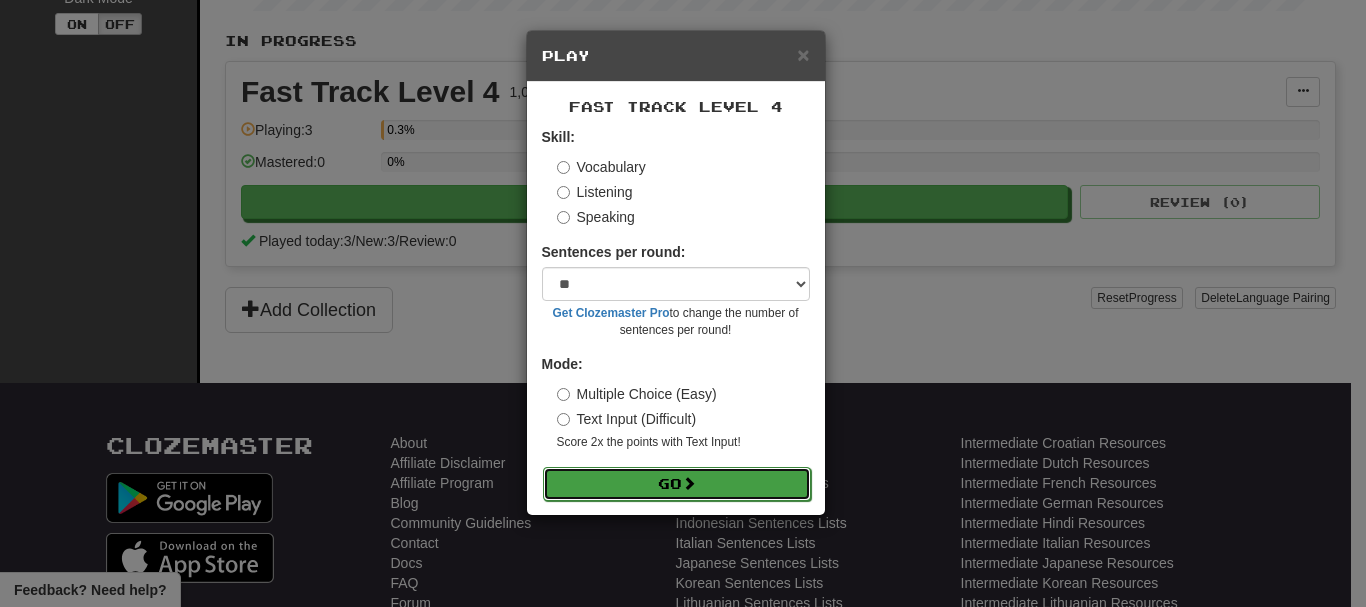 click on "Go" at bounding box center (677, 484) 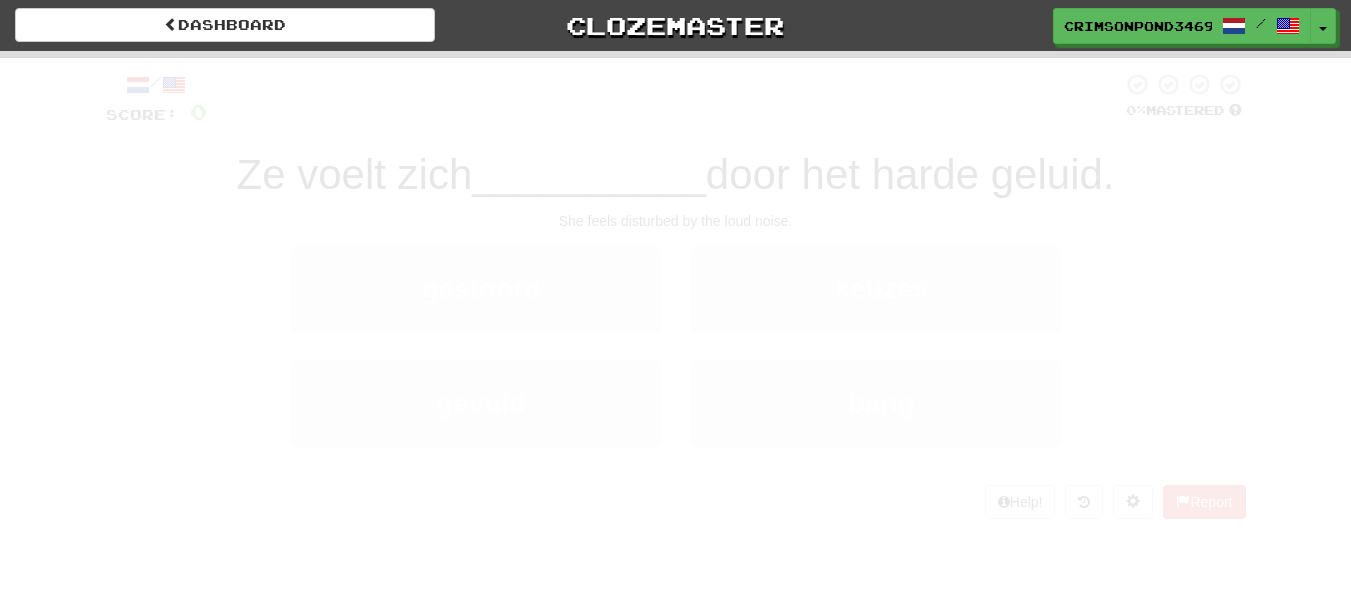 scroll, scrollTop: 0, scrollLeft: 0, axis: both 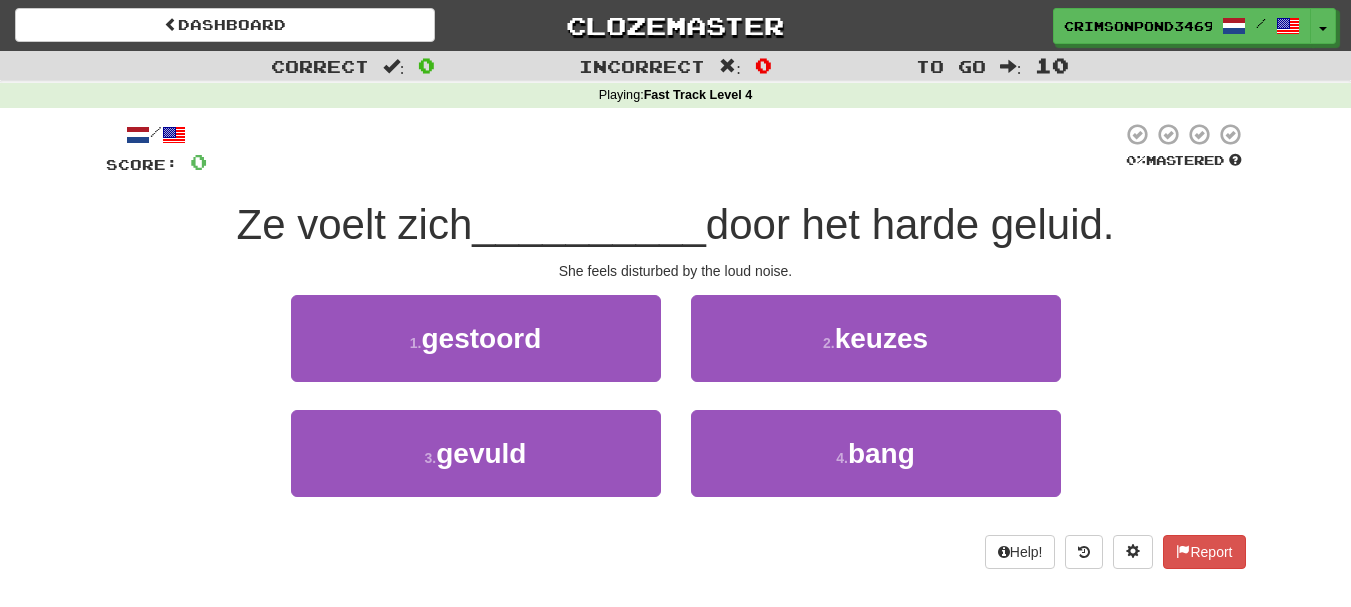 click on "She feels disturbed by the loud noise." at bounding box center (676, 271) 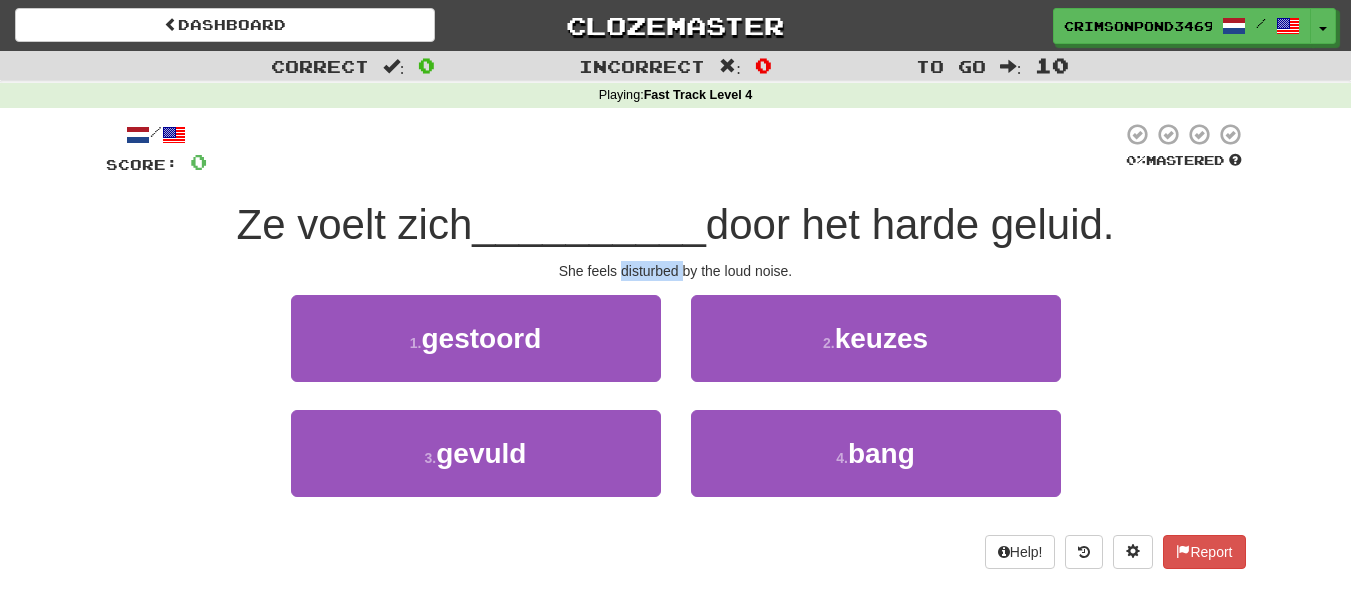 click on "She feels disturbed by the loud noise." at bounding box center (676, 271) 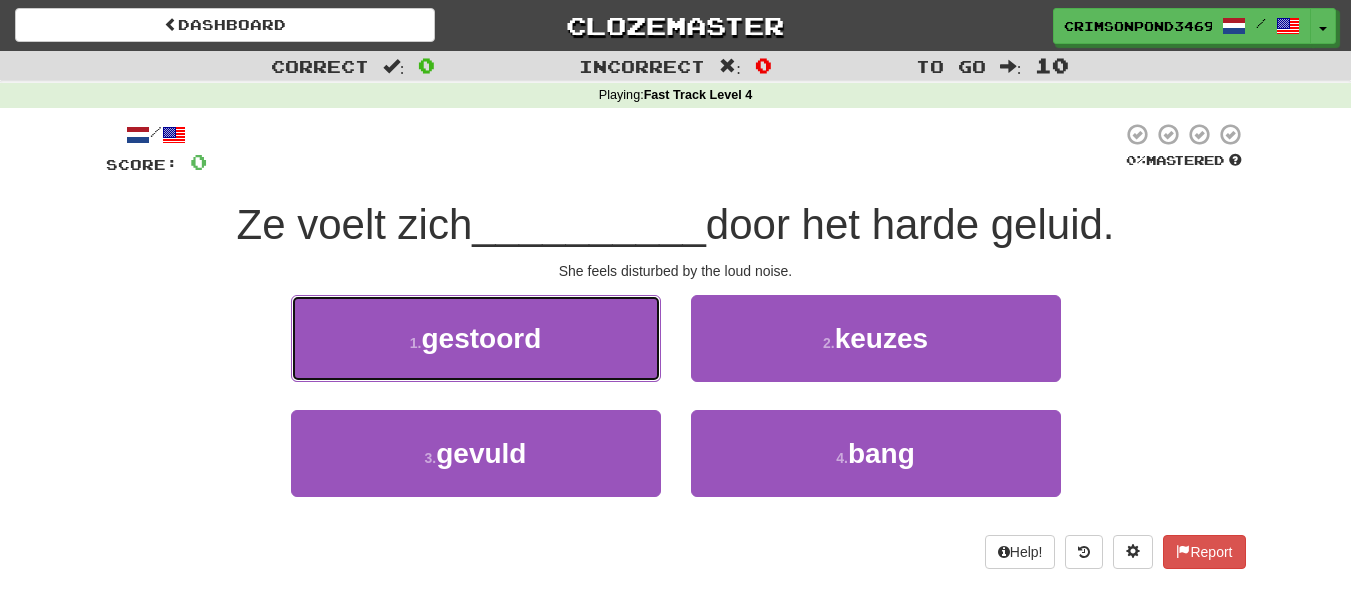 click on "1 .  gestoord" at bounding box center (476, 338) 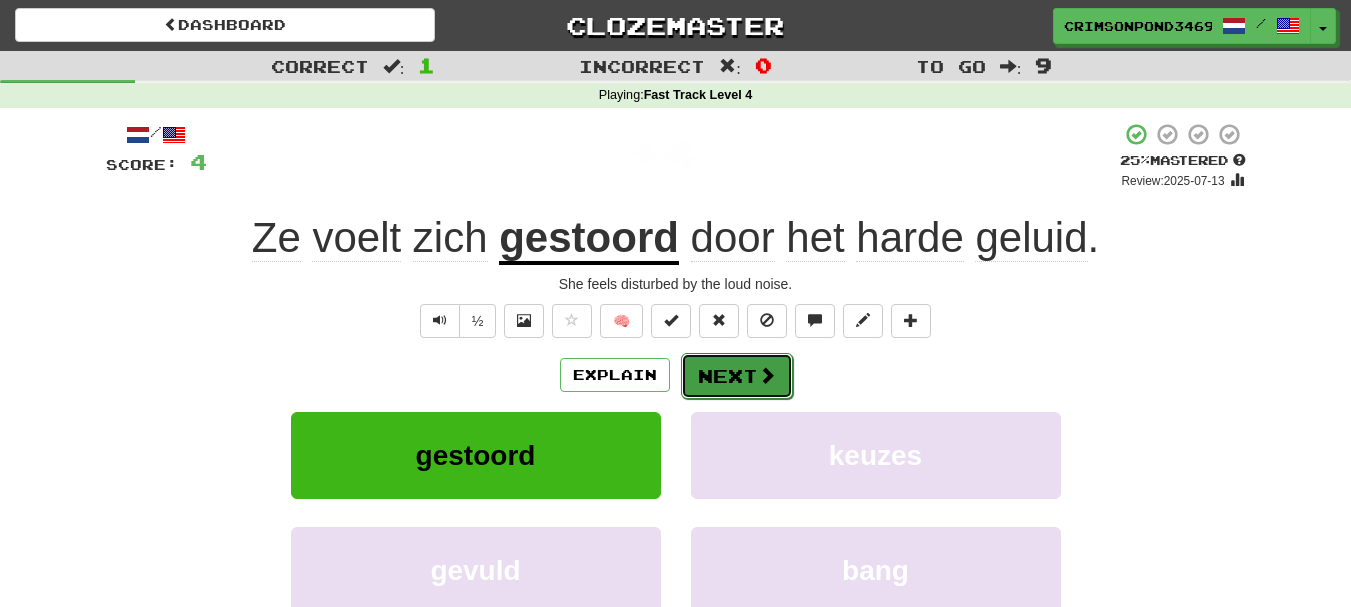 click at bounding box center [767, 375] 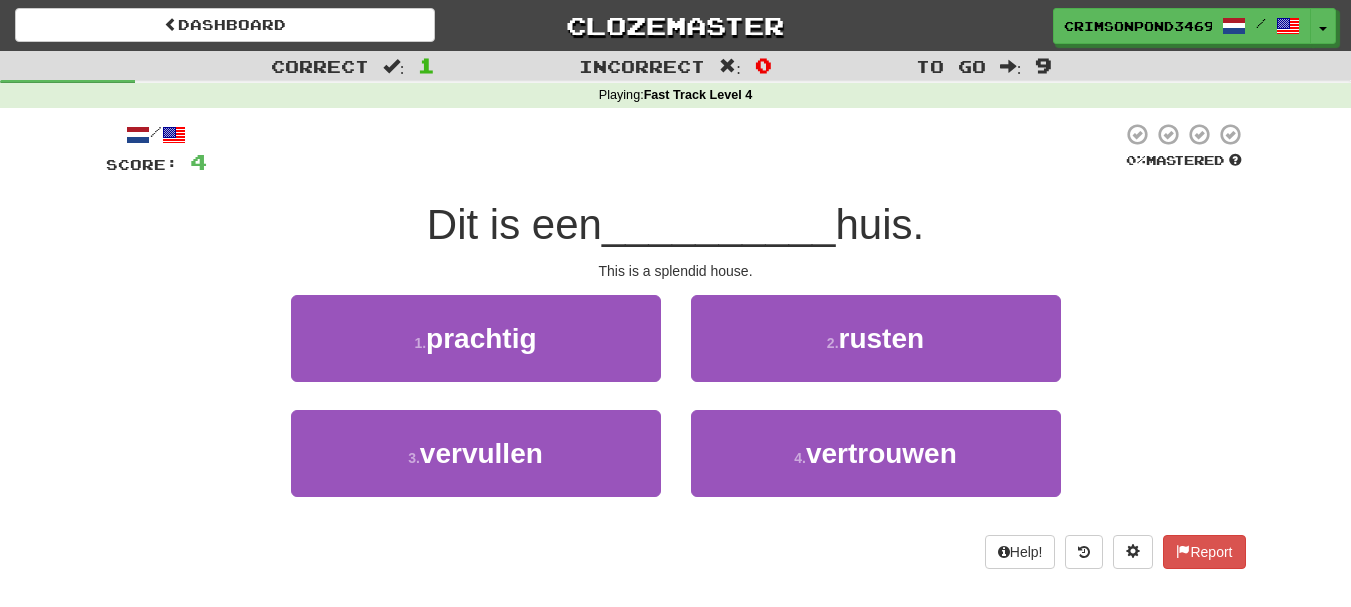 click on "This is a splendid house." at bounding box center (676, 271) 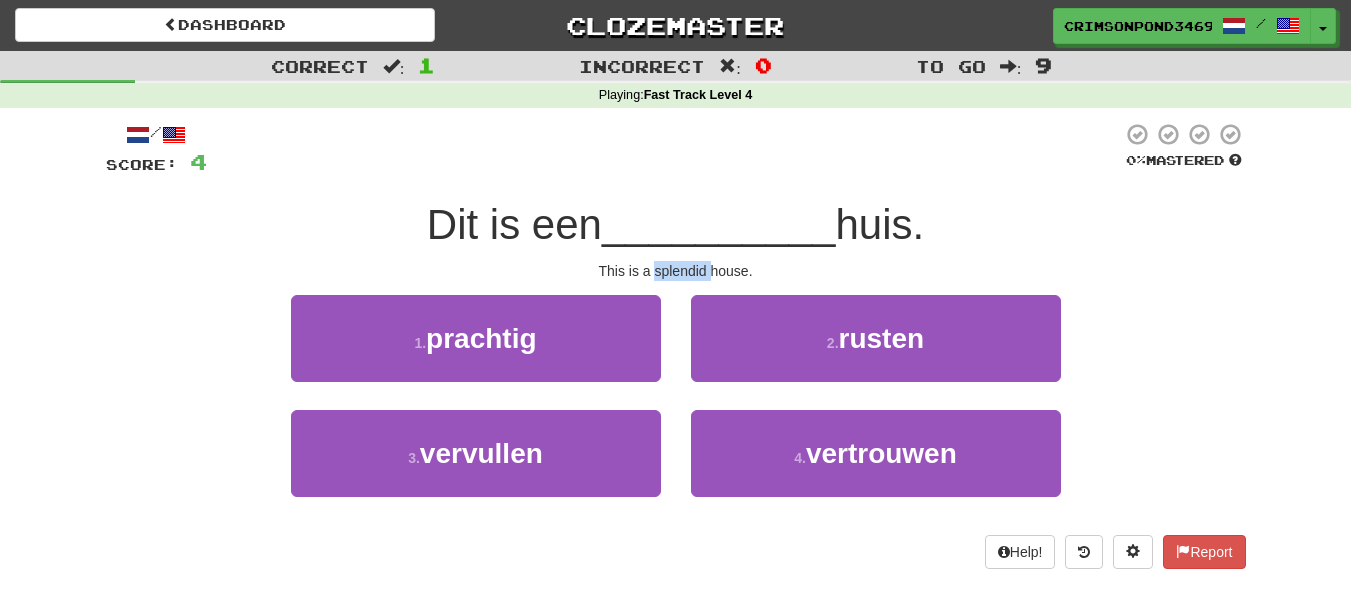 click on "This is a splendid house." at bounding box center [676, 271] 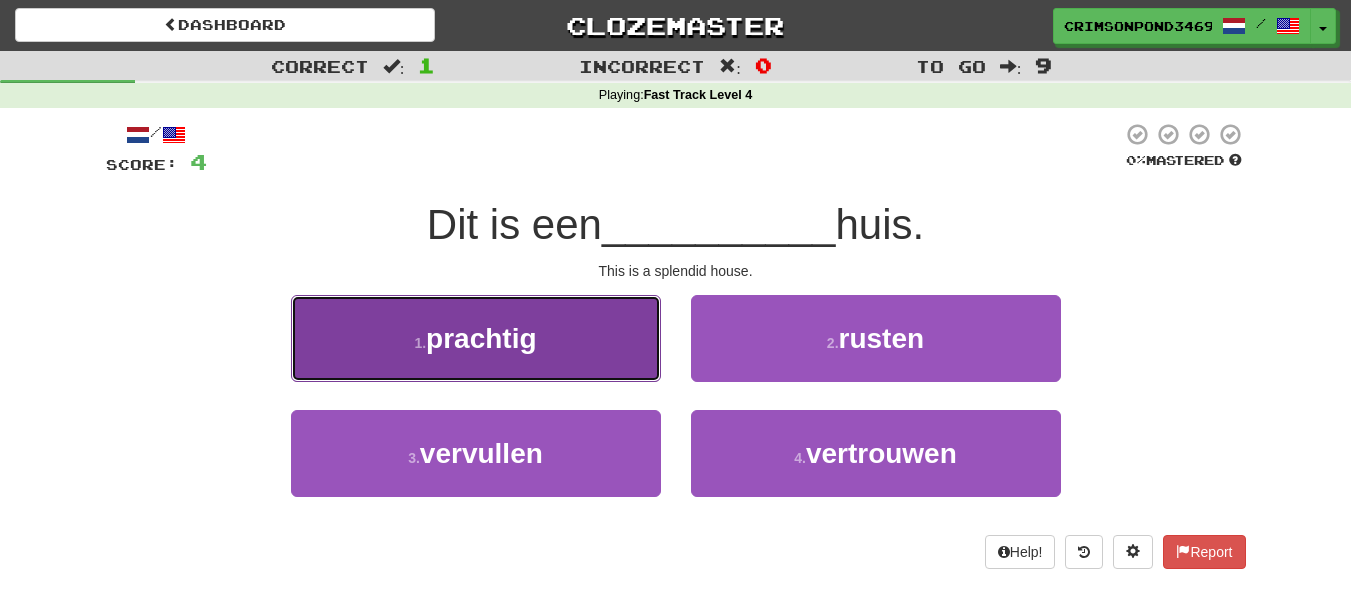 click on "prachtig" at bounding box center [481, 338] 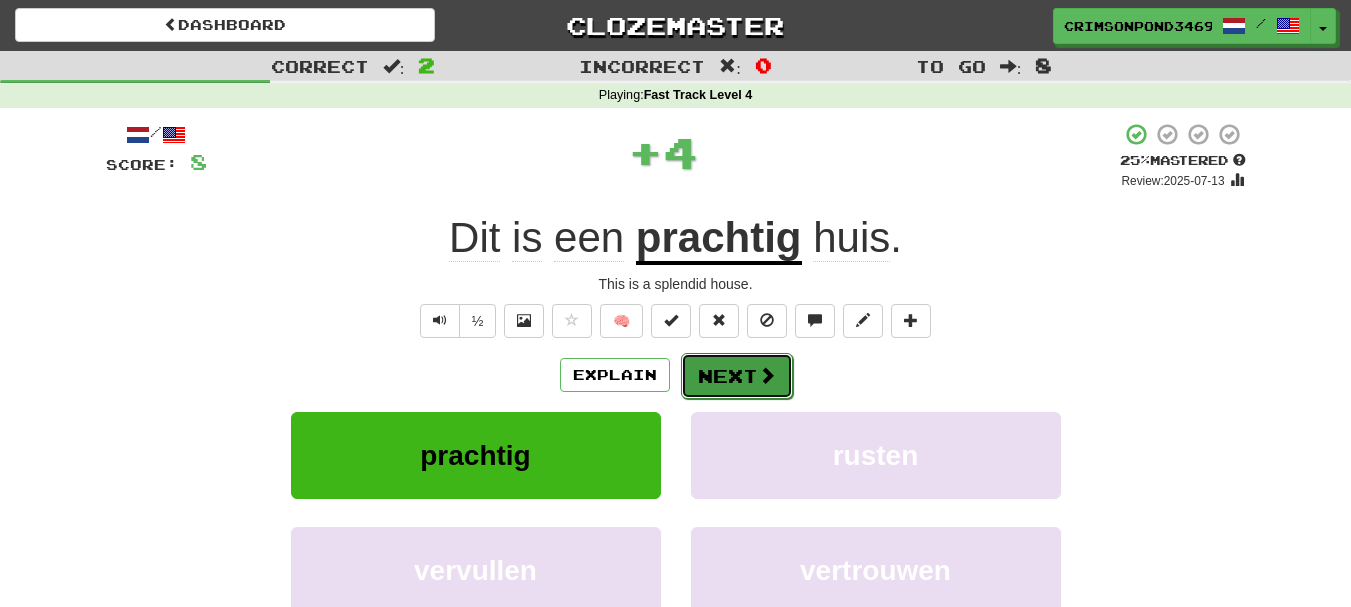 click on "Next" at bounding box center [737, 376] 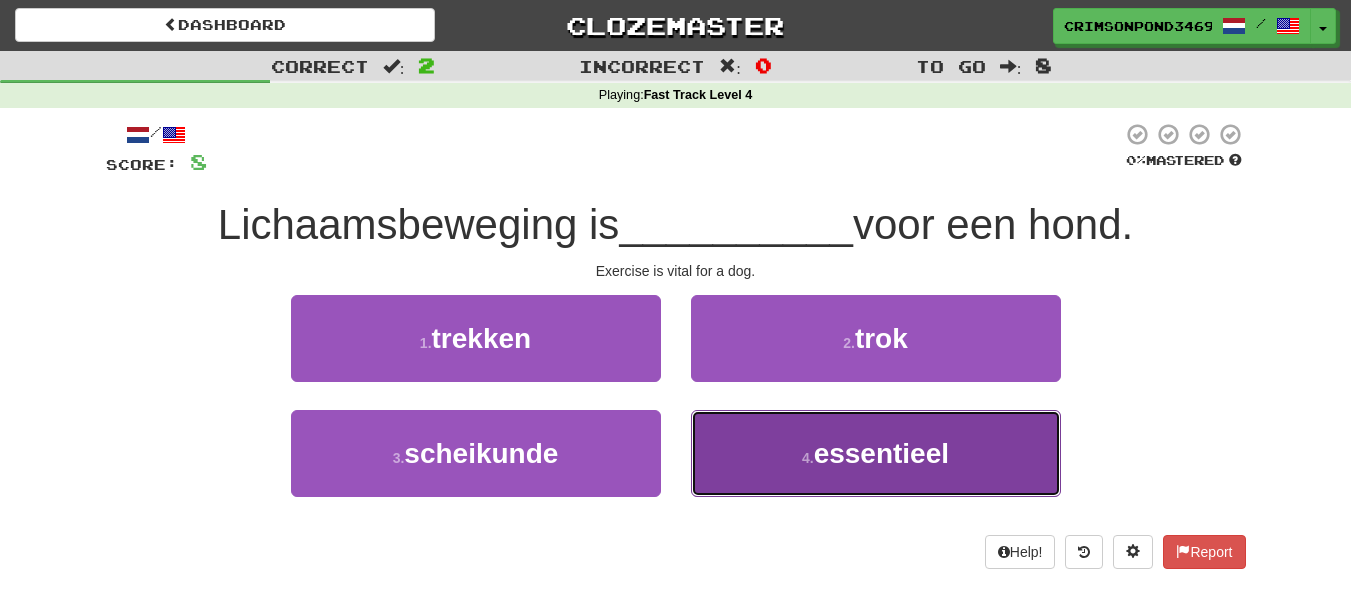 click on "4 .  essentieel" at bounding box center (876, 453) 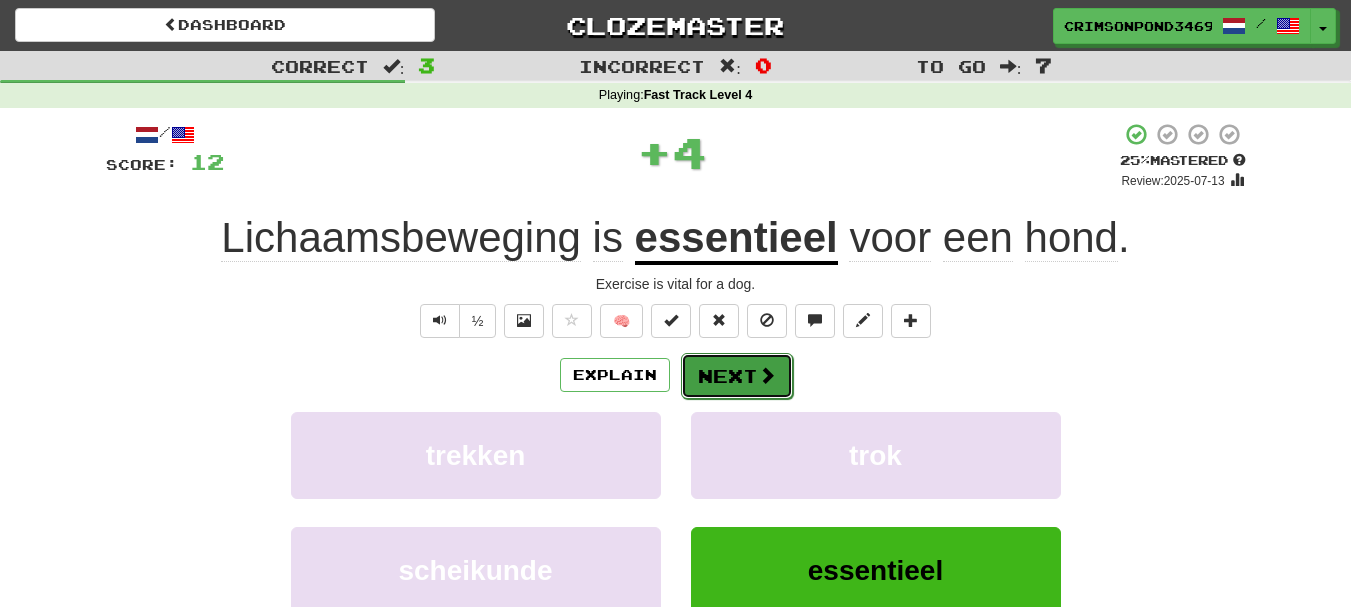 click on "Next" at bounding box center (737, 376) 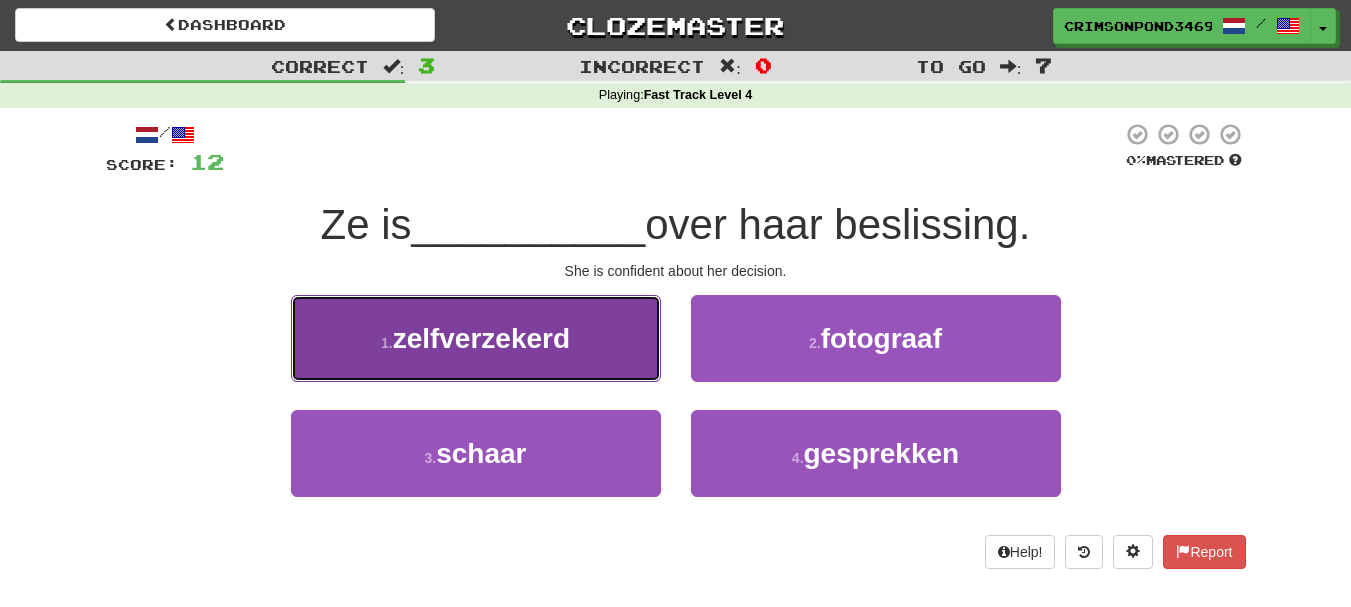 click on "1 .  zelfverzekerd" at bounding box center (476, 338) 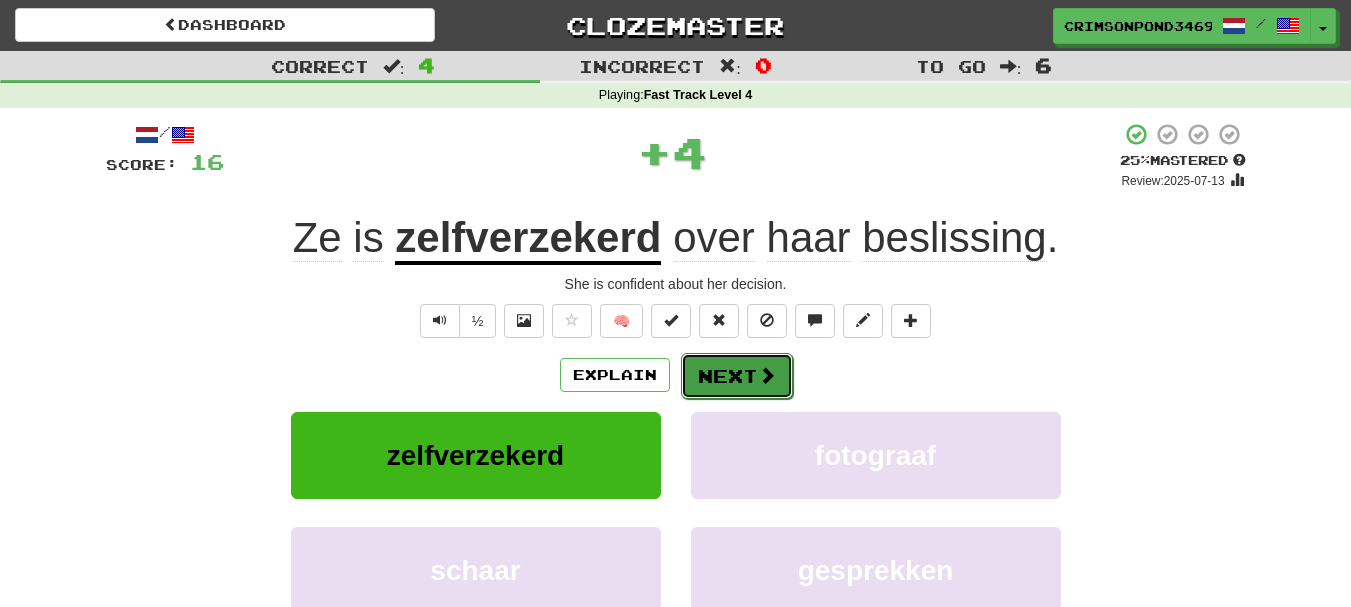 click on "Next" at bounding box center (737, 376) 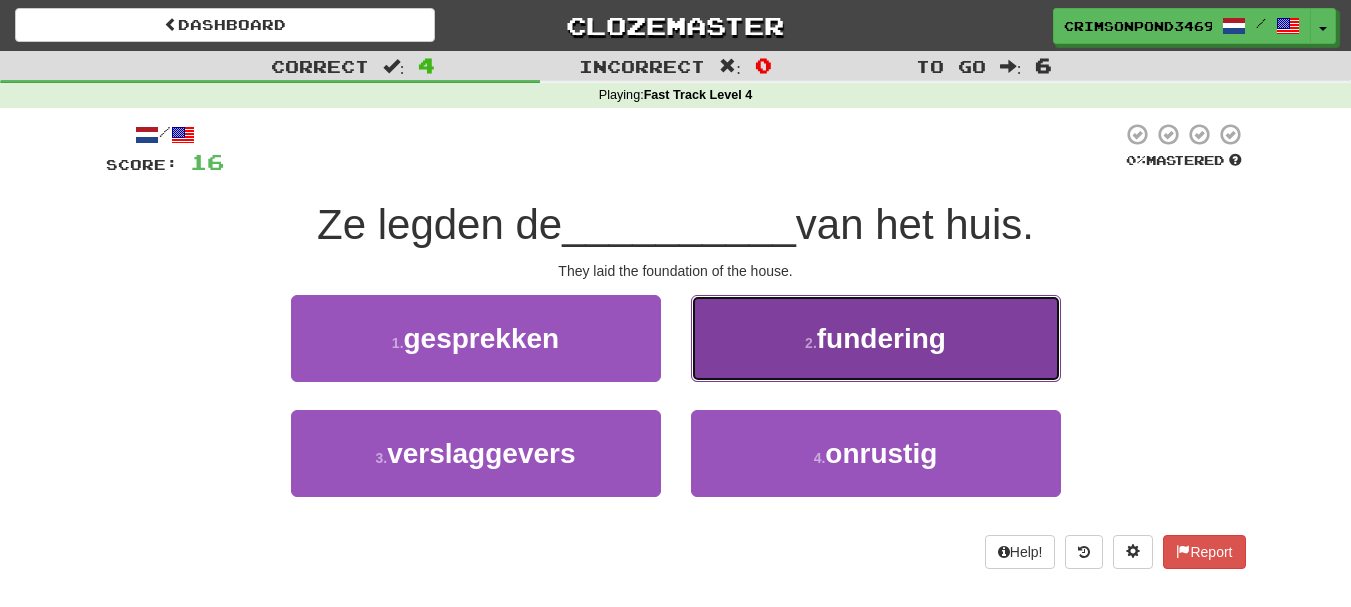 click on "2 ." at bounding box center [811, 343] 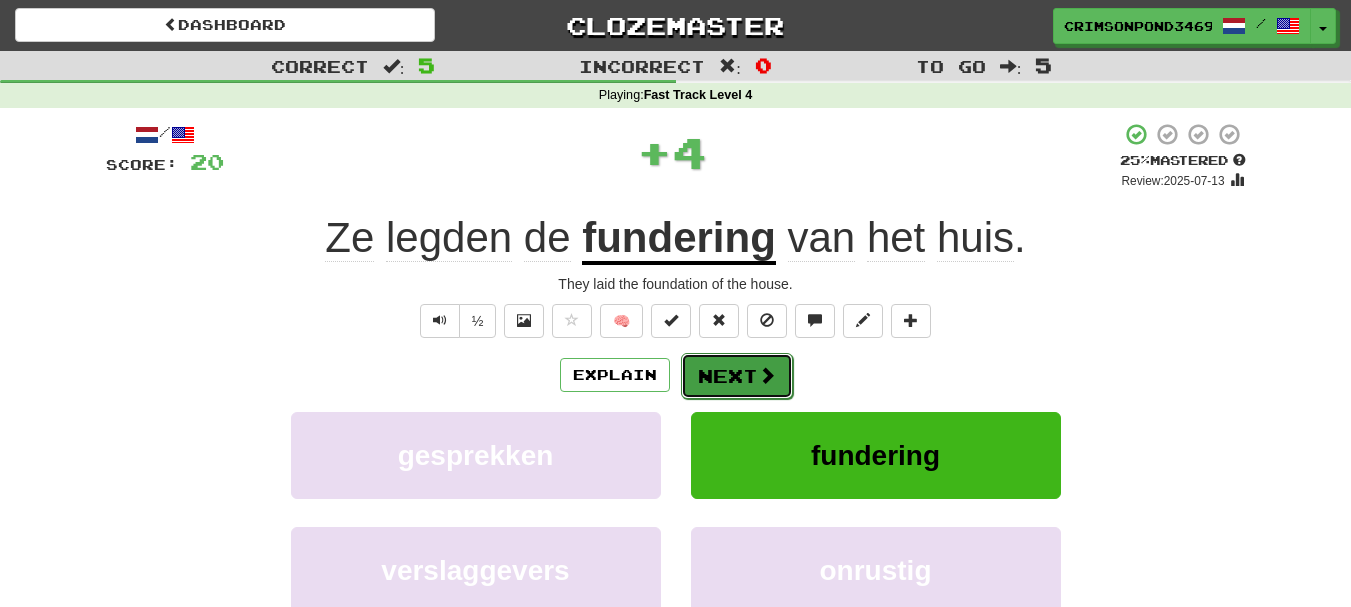 click at bounding box center [767, 375] 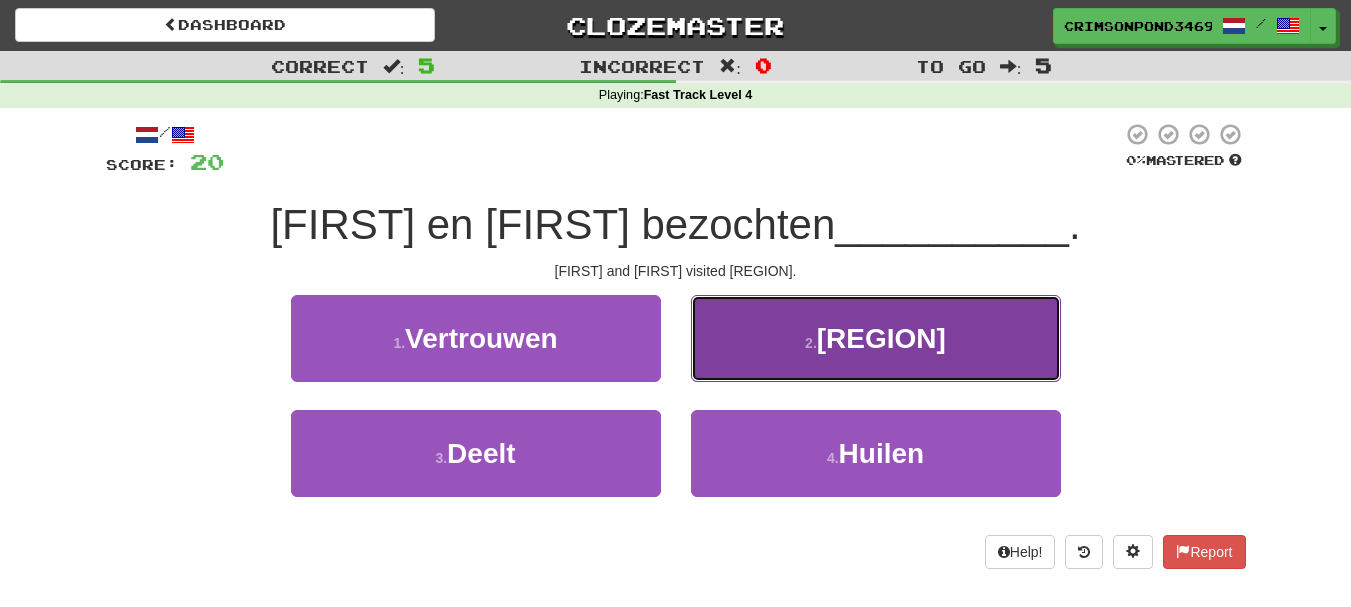 click on "[REGION]" at bounding box center [881, 338] 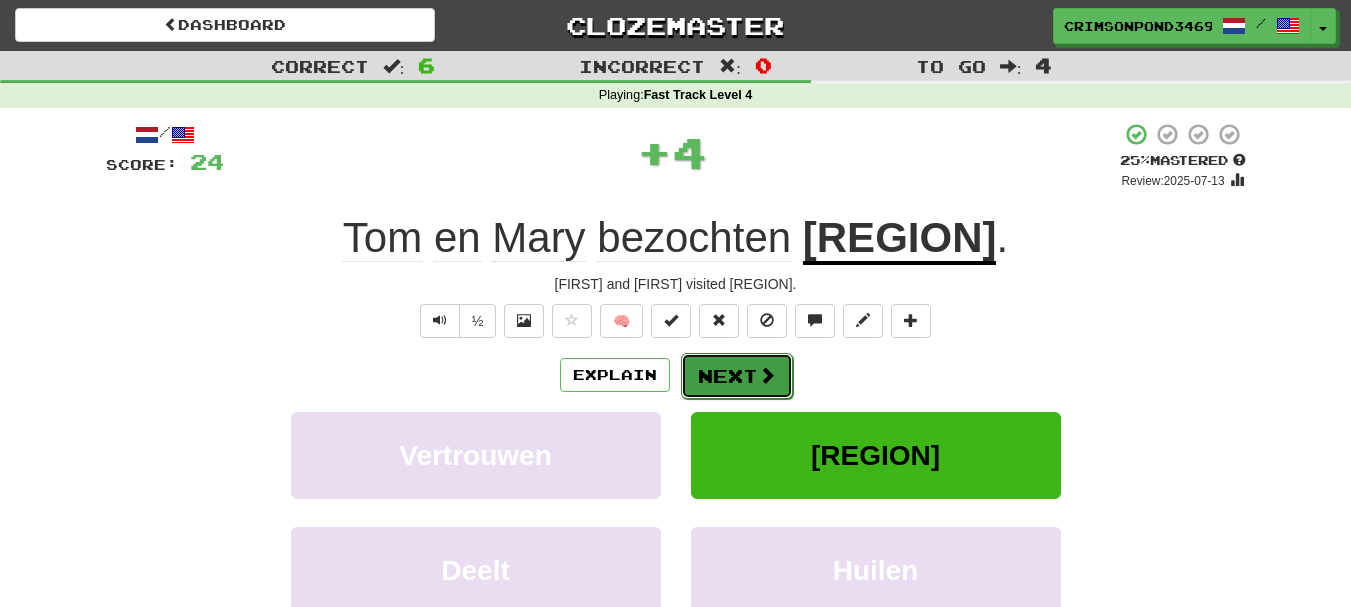click on "Next" at bounding box center (737, 376) 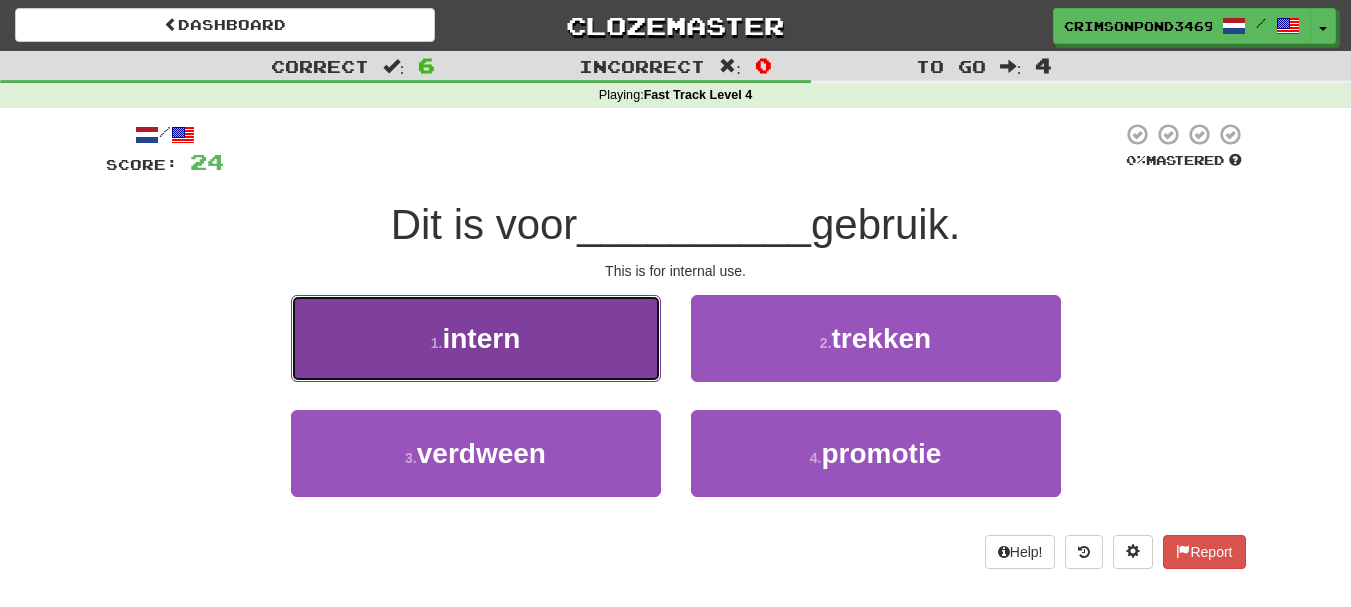click on "1 .  intern" at bounding box center (476, 338) 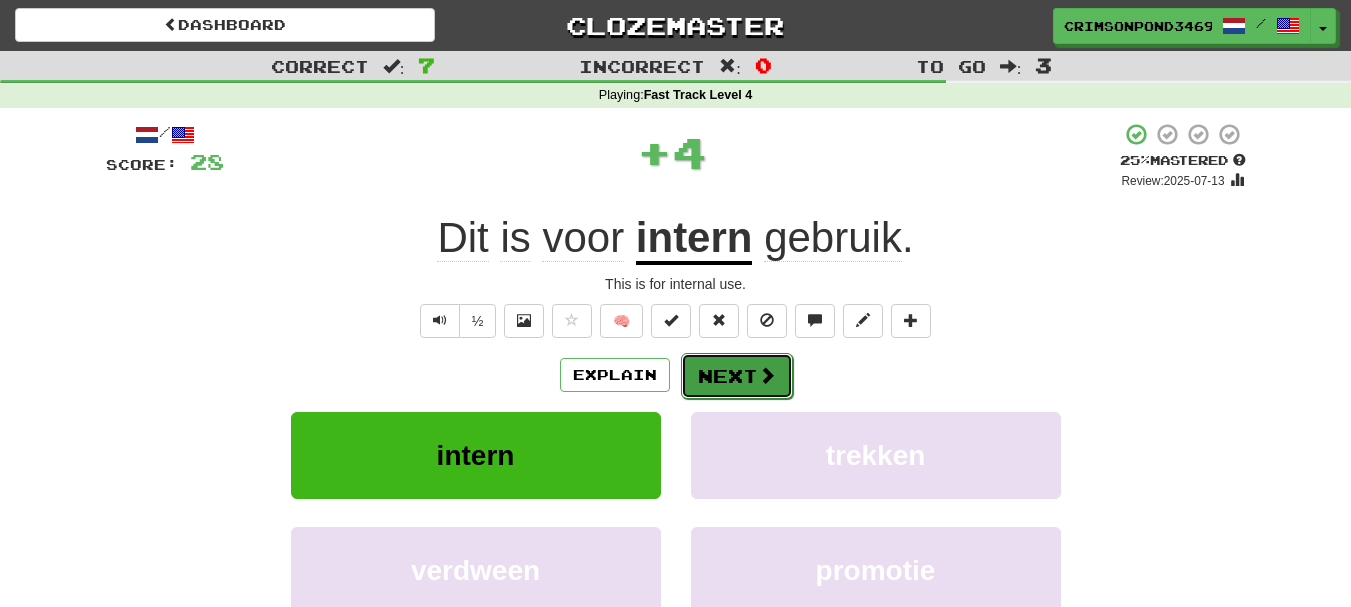 click on "Next" at bounding box center (737, 376) 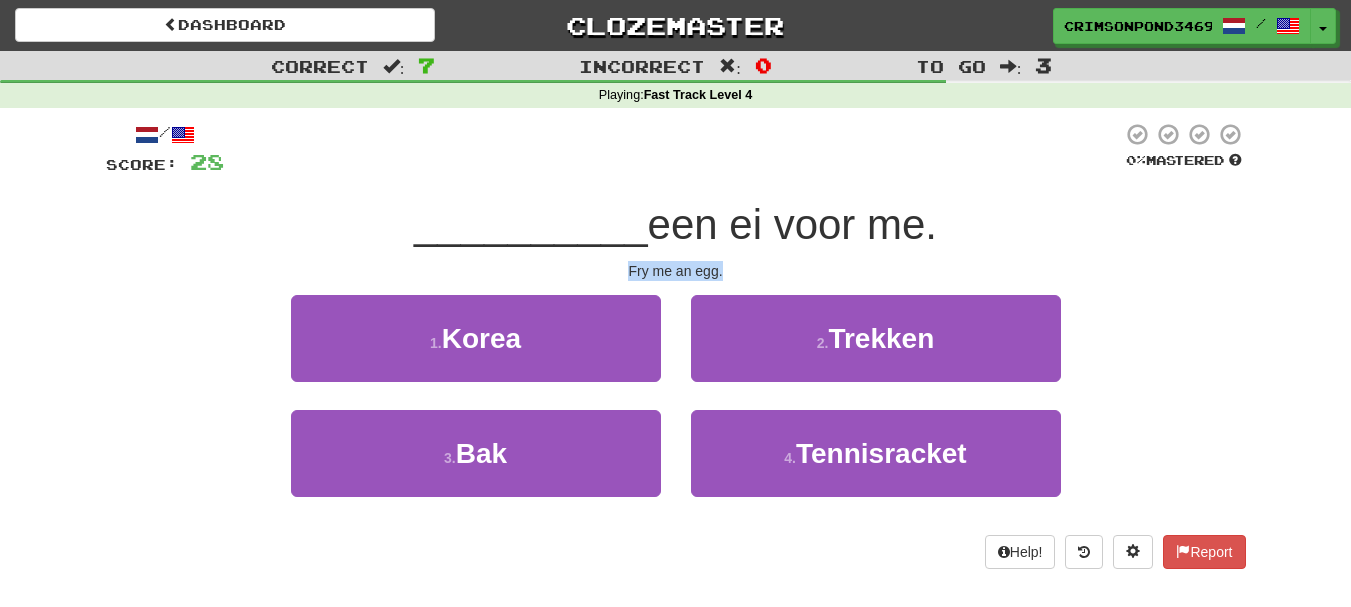 drag, startPoint x: 722, startPoint y: 270, endPoint x: 630, endPoint y: 280, distance: 92.541885 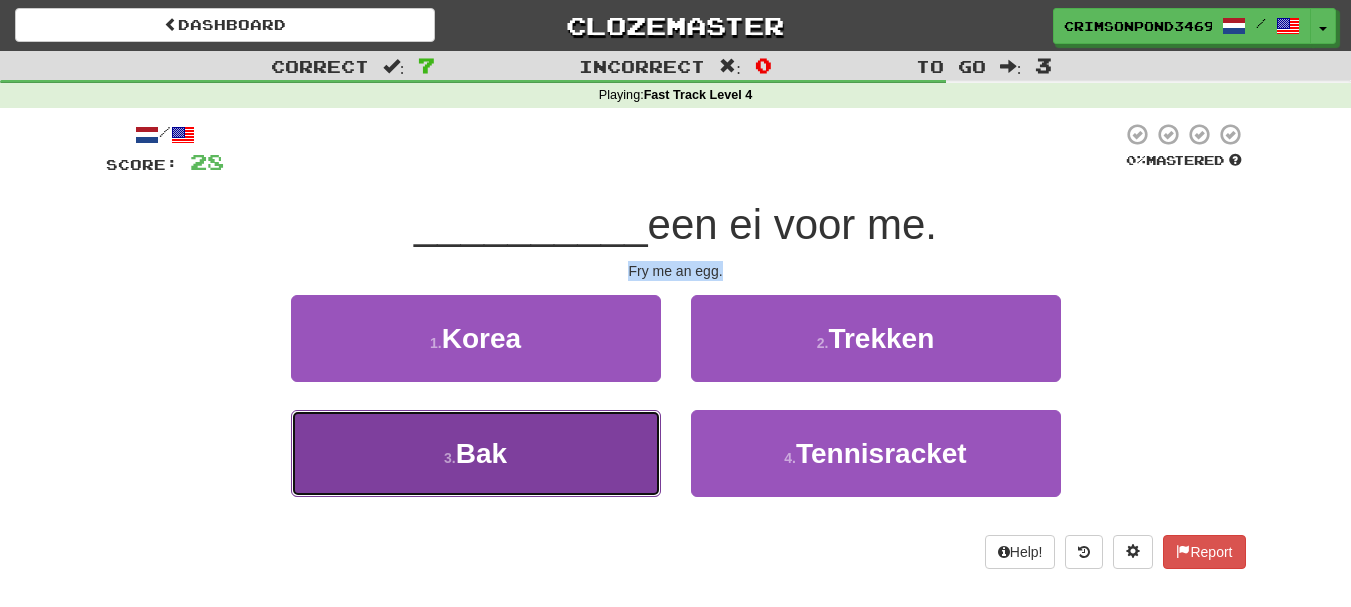 click on "3 .  Bak" at bounding box center (476, 453) 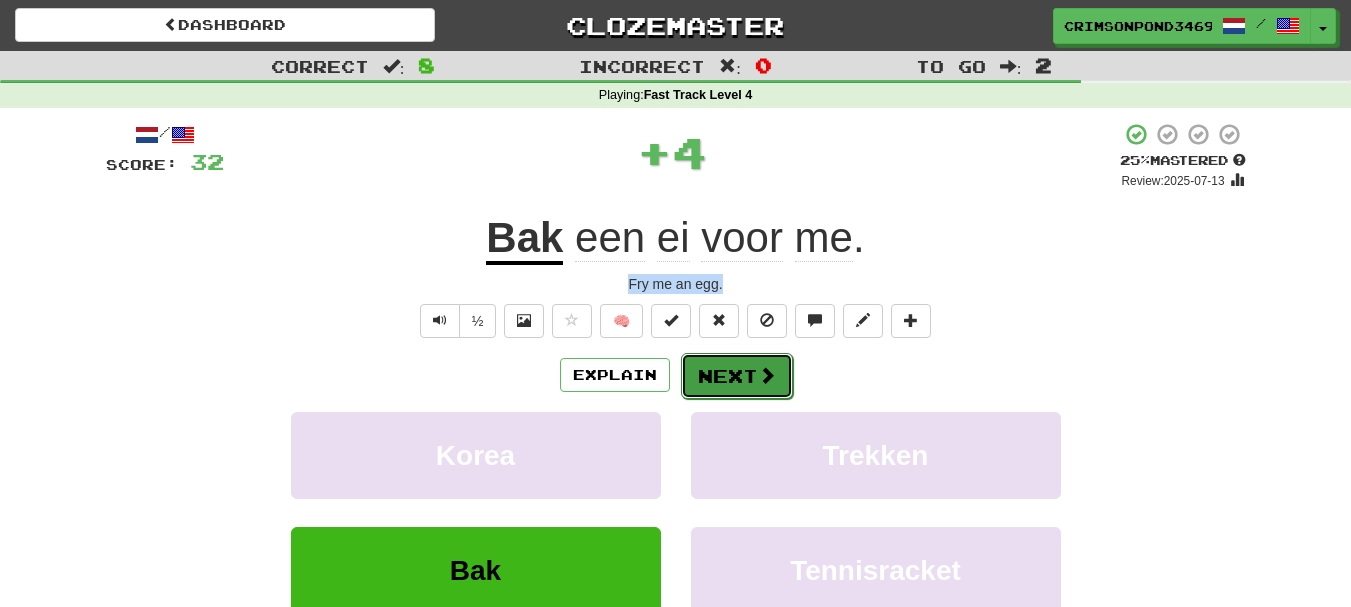 click on "Next" at bounding box center (737, 376) 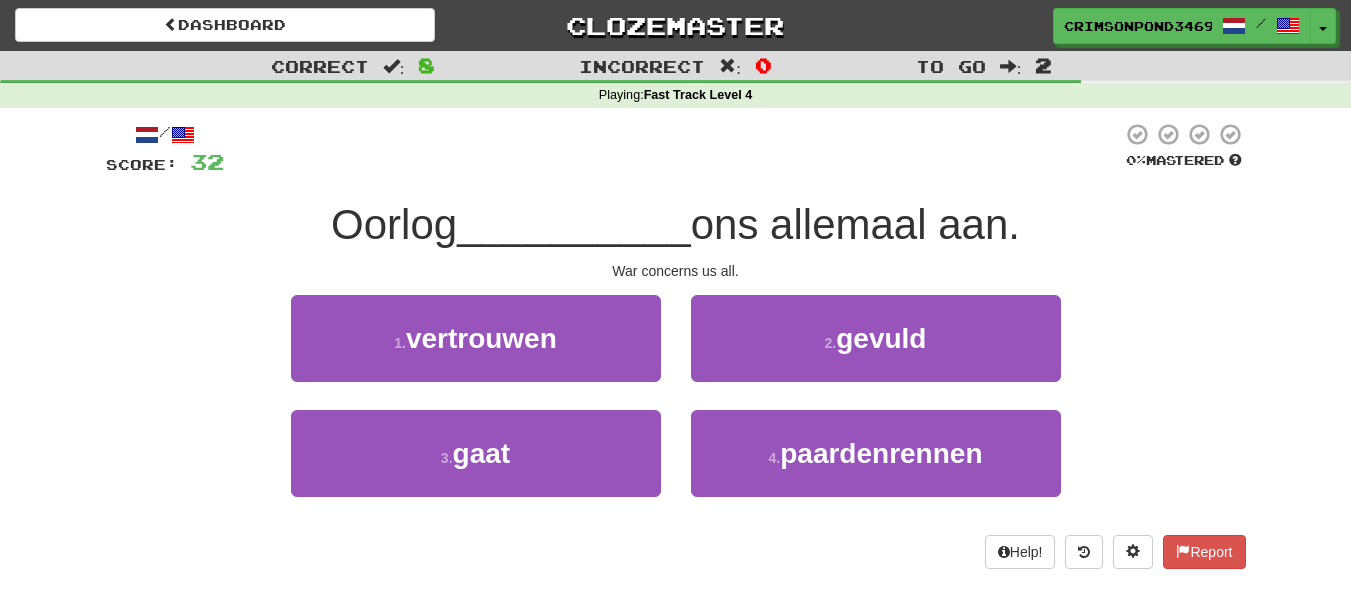 click on "War concerns us all." at bounding box center [676, 271] 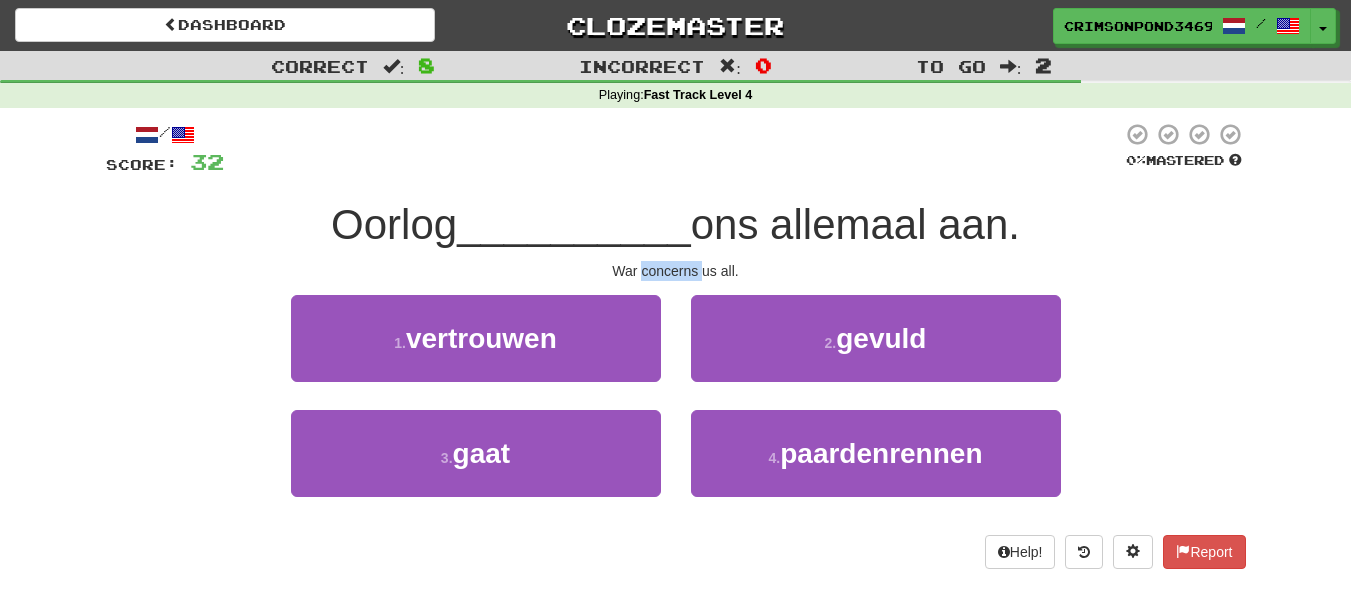 click on "War concerns us all." at bounding box center [676, 271] 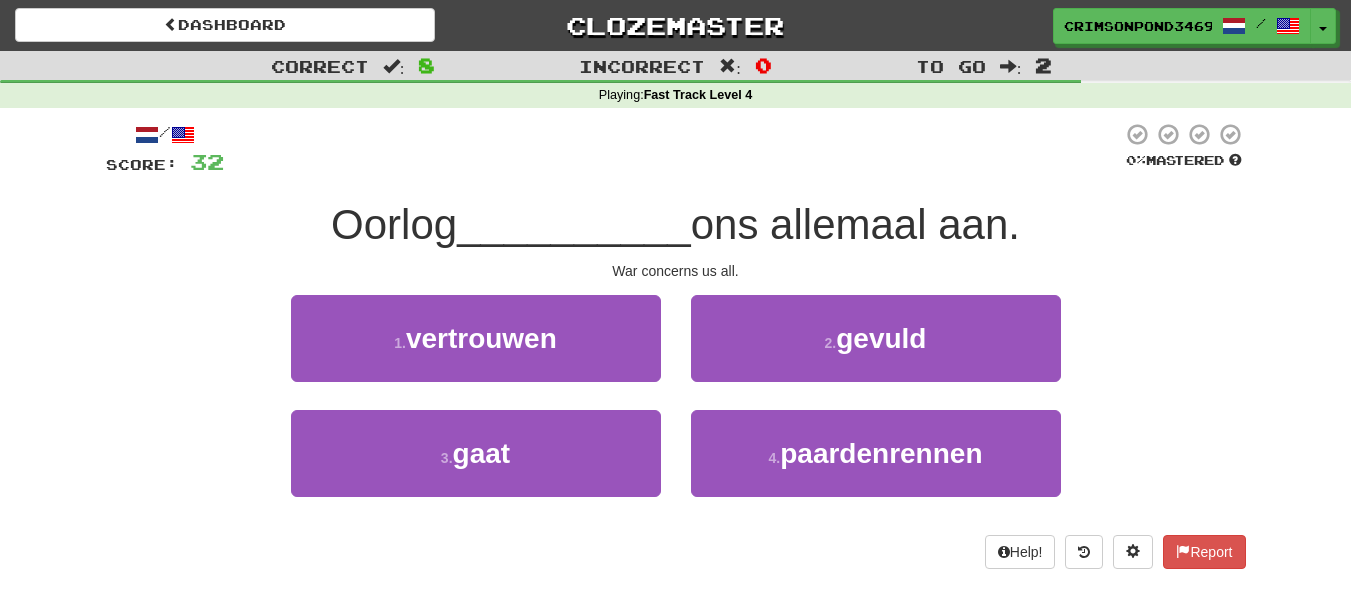 click on "War concerns us all." at bounding box center (676, 271) 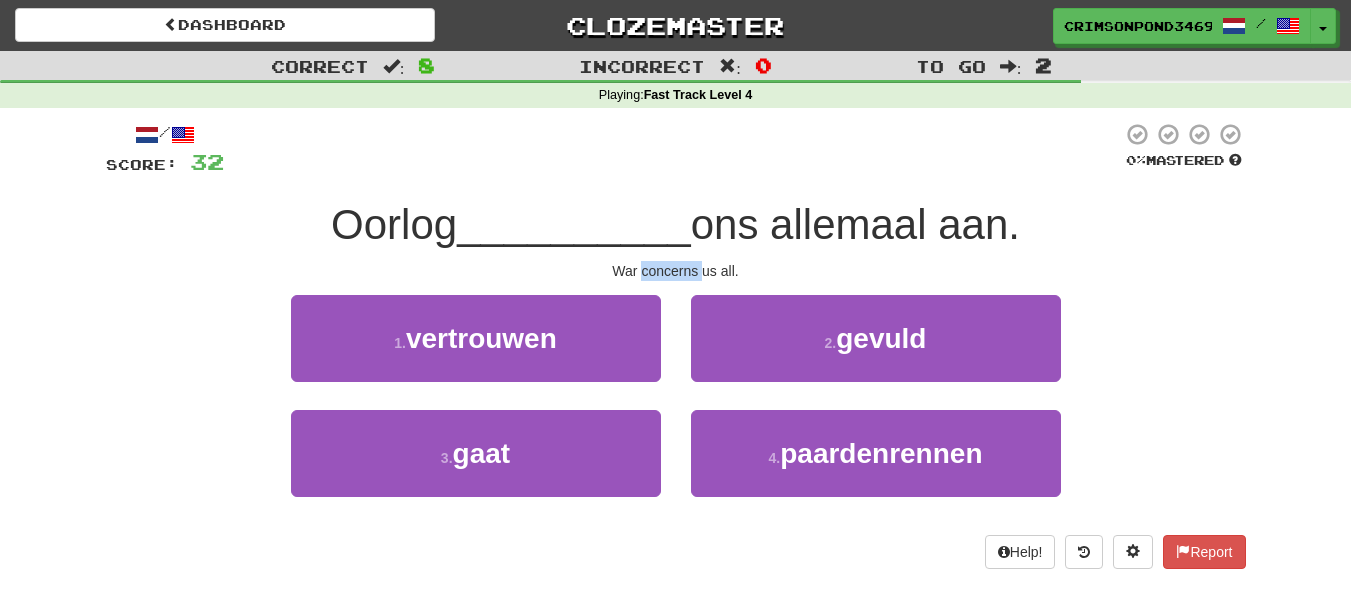 click on "War concerns us all." at bounding box center [676, 271] 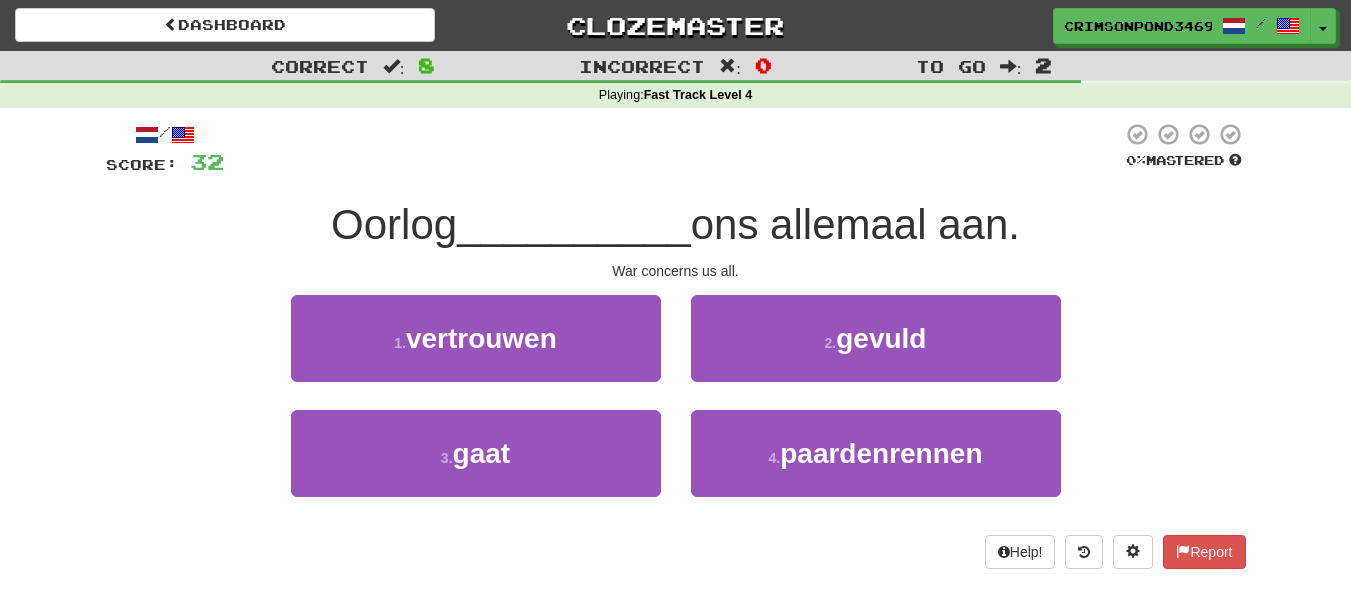 click on "War concerns us all." at bounding box center [676, 271] 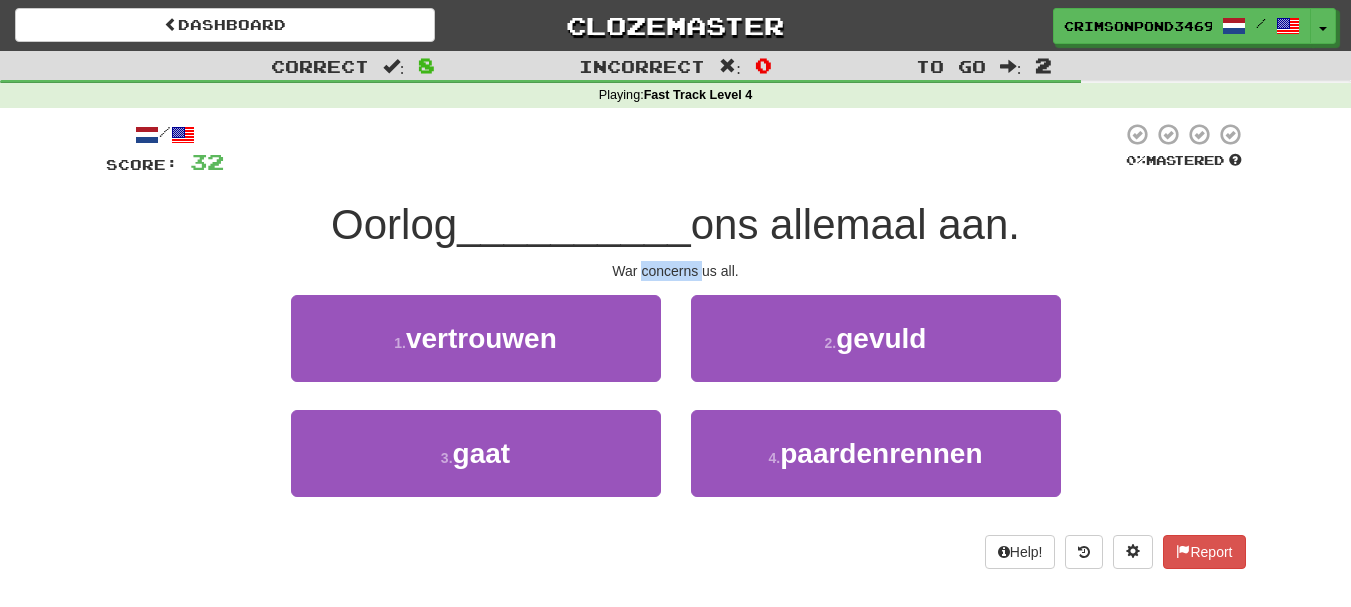 click on "War concerns us all." at bounding box center [676, 271] 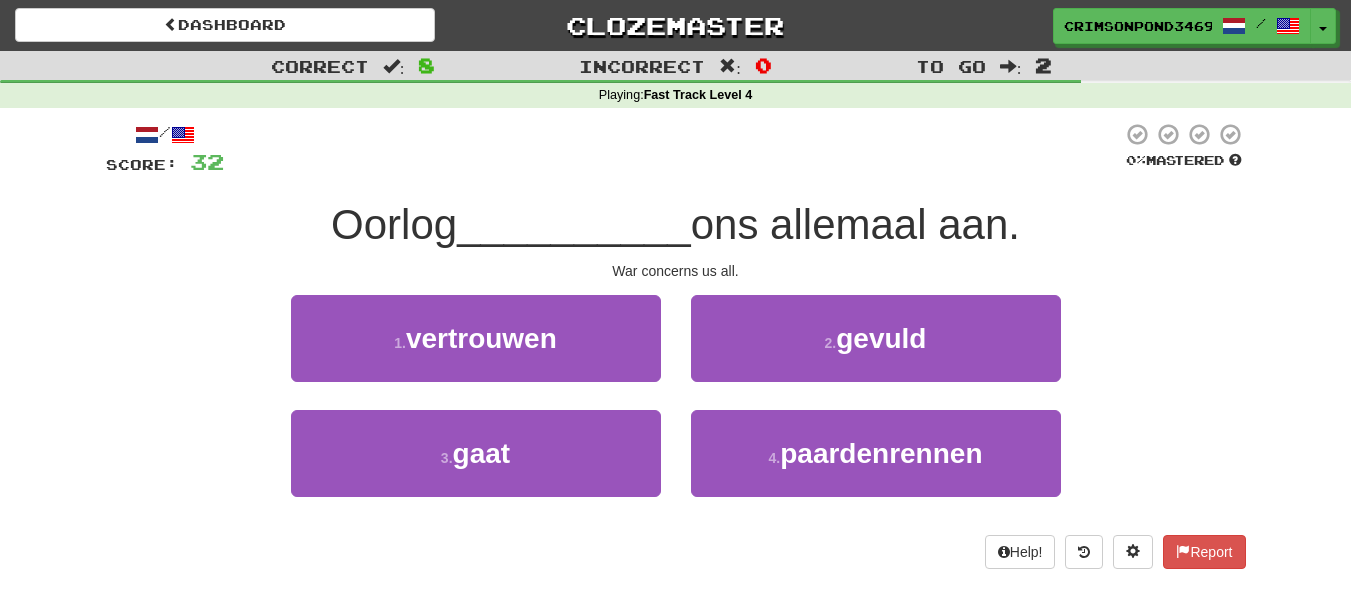 click on "War concerns us all." at bounding box center (676, 271) 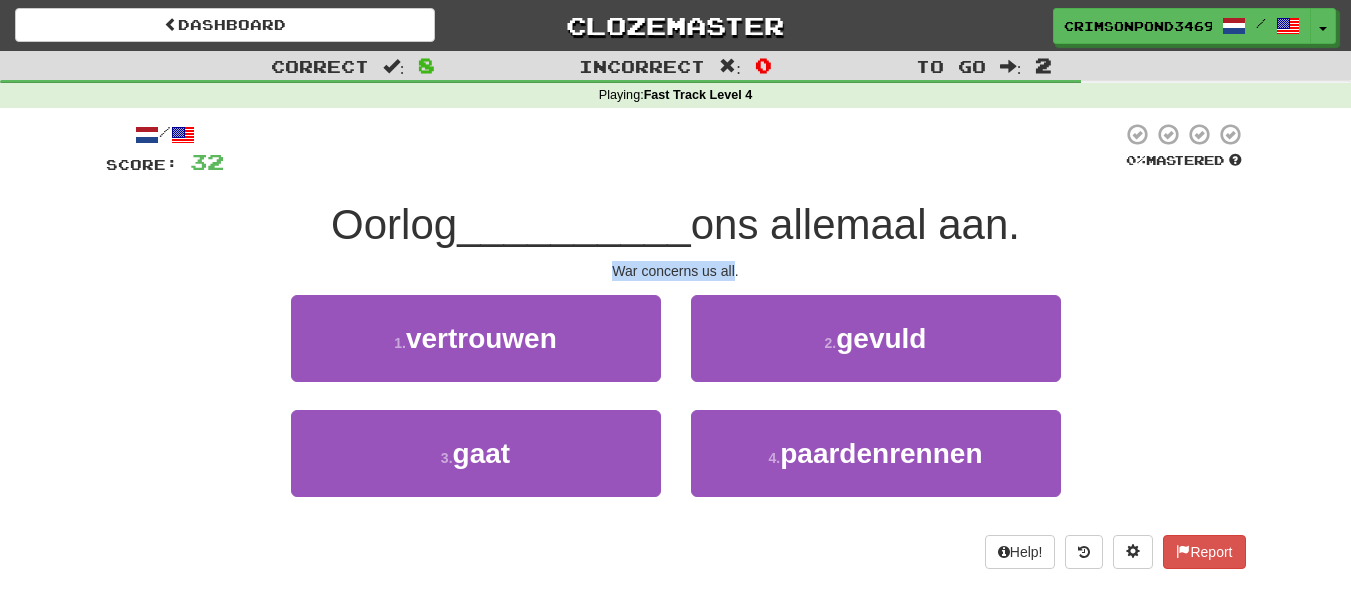 drag, startPoint x: 621, startPoint y: 269, endPoint x: 732, endPoint y: 274, distance: 111.11256 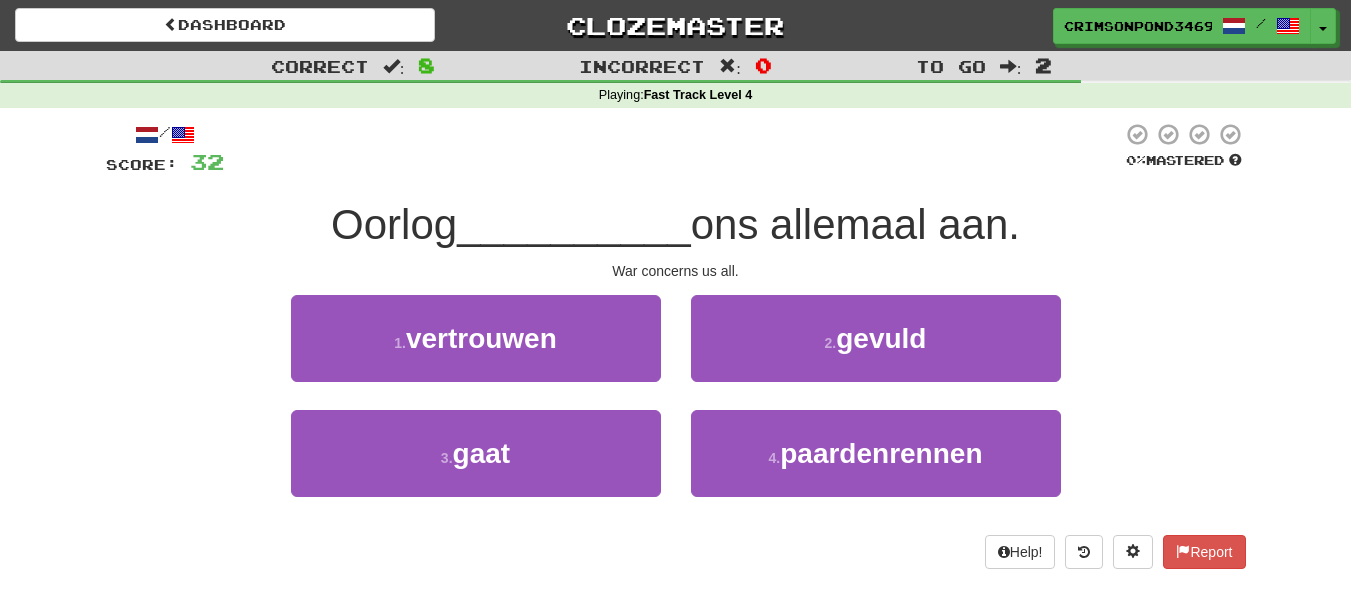 click on "/  Score:   32 0 %  Mastered Oorlog  __________  ons allemaal aan. War concerns us all. 1 .  vertrouwen 2 .  gevuld 3 .  gaat 4 .  paardenrennen  Help!  Report" at bounding box center [676, 345] 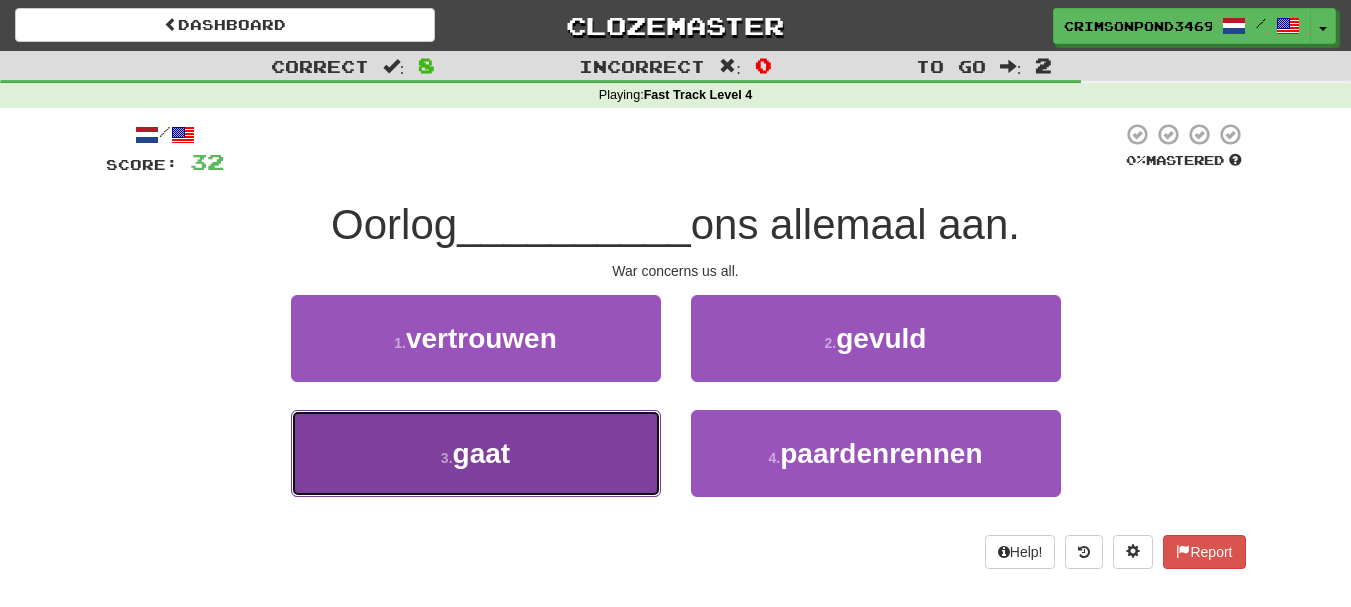 click on "gaat" at bounding box center [482, 453] 